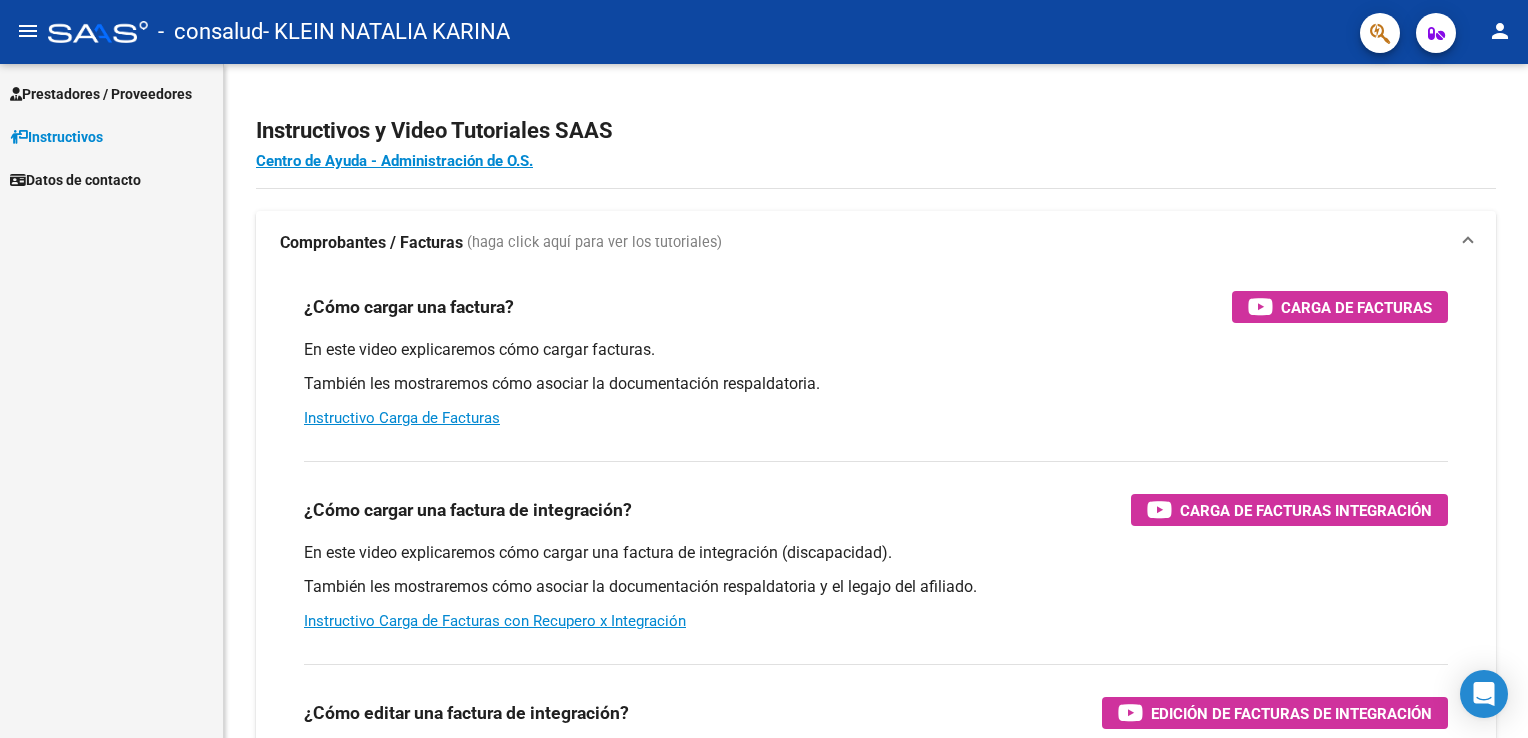 scroll, scrollTop: 0, scrollLeft: 0, axis: both 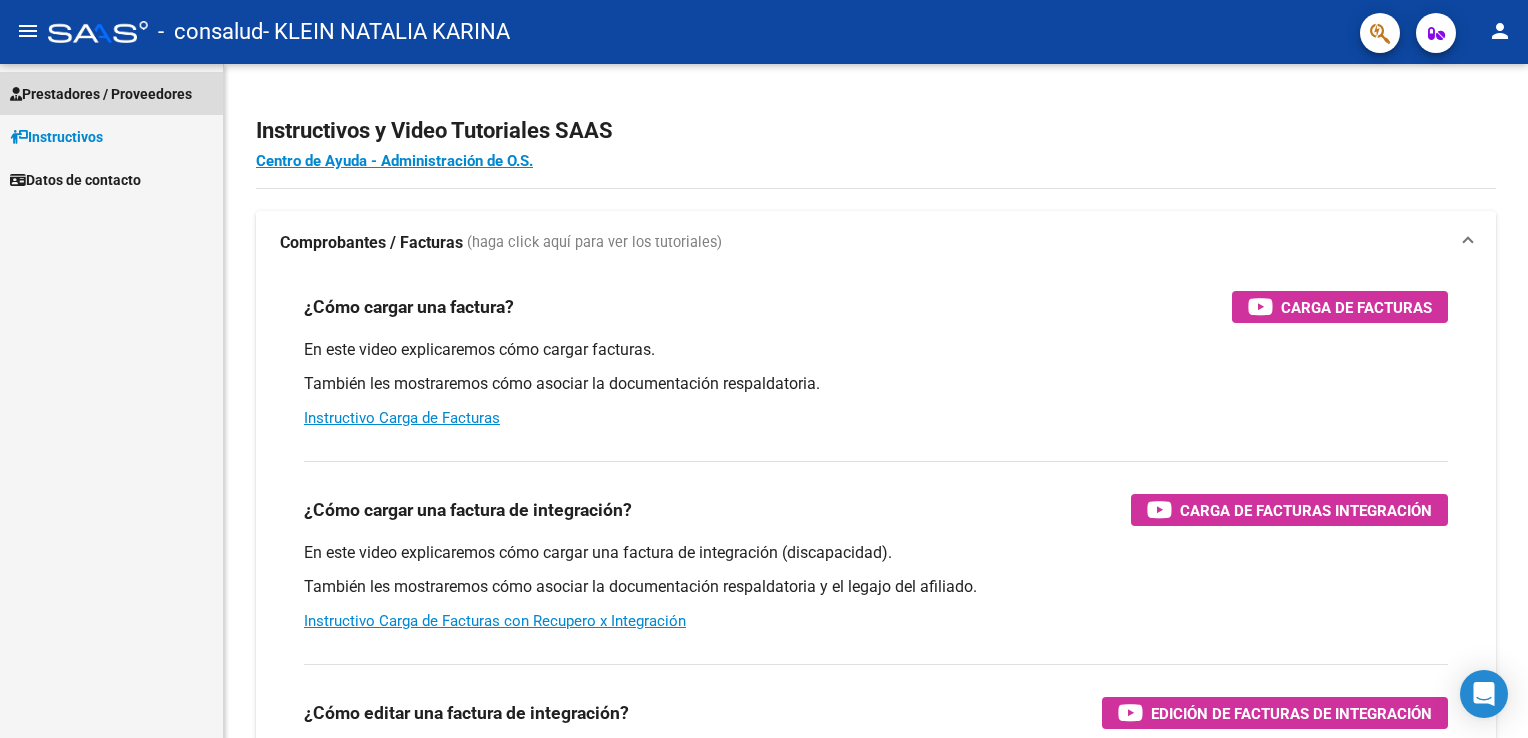 click on "Prestadores / Proveedores" at bounding box center [101, 94] 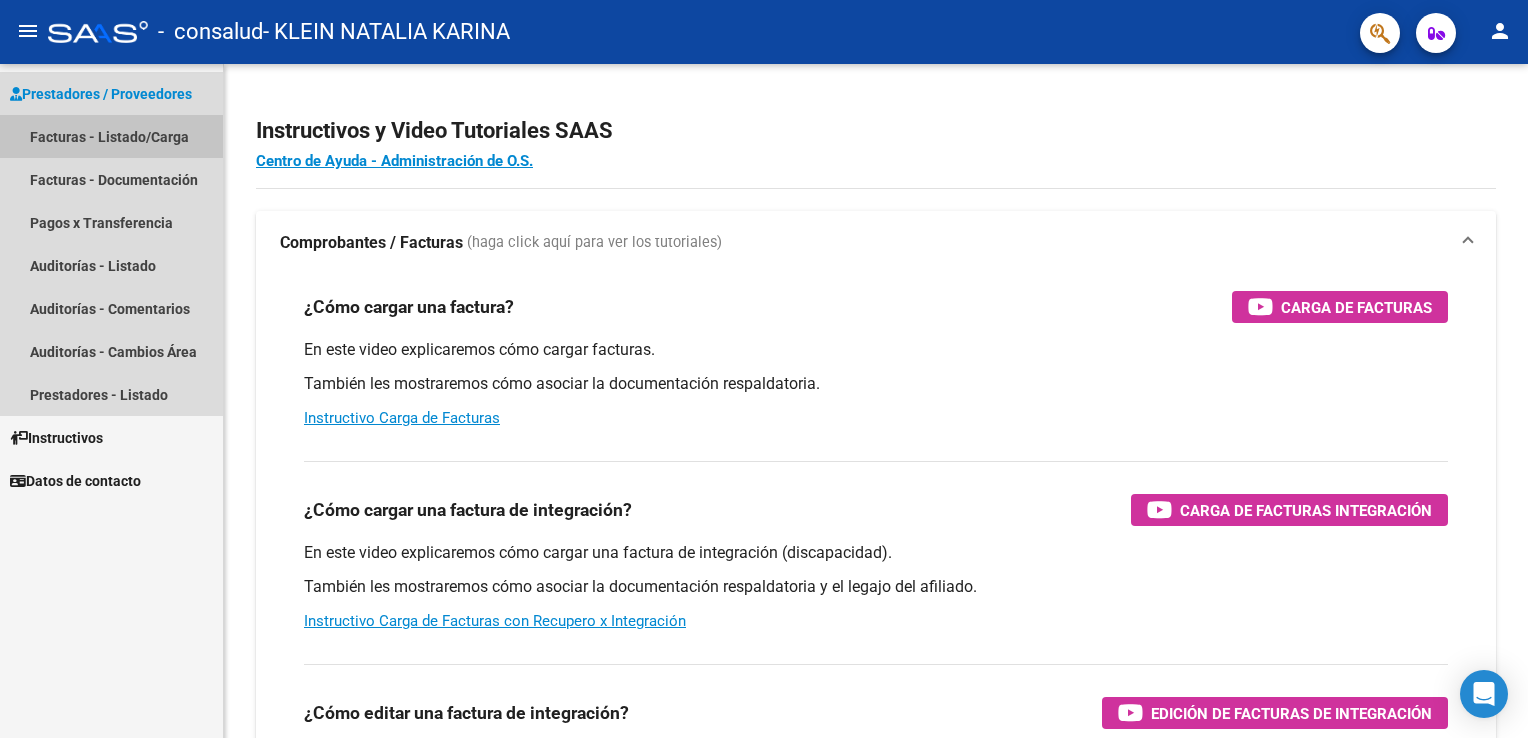 click on "Facturas - Listado/Carga" at bounding box center (111, 136) 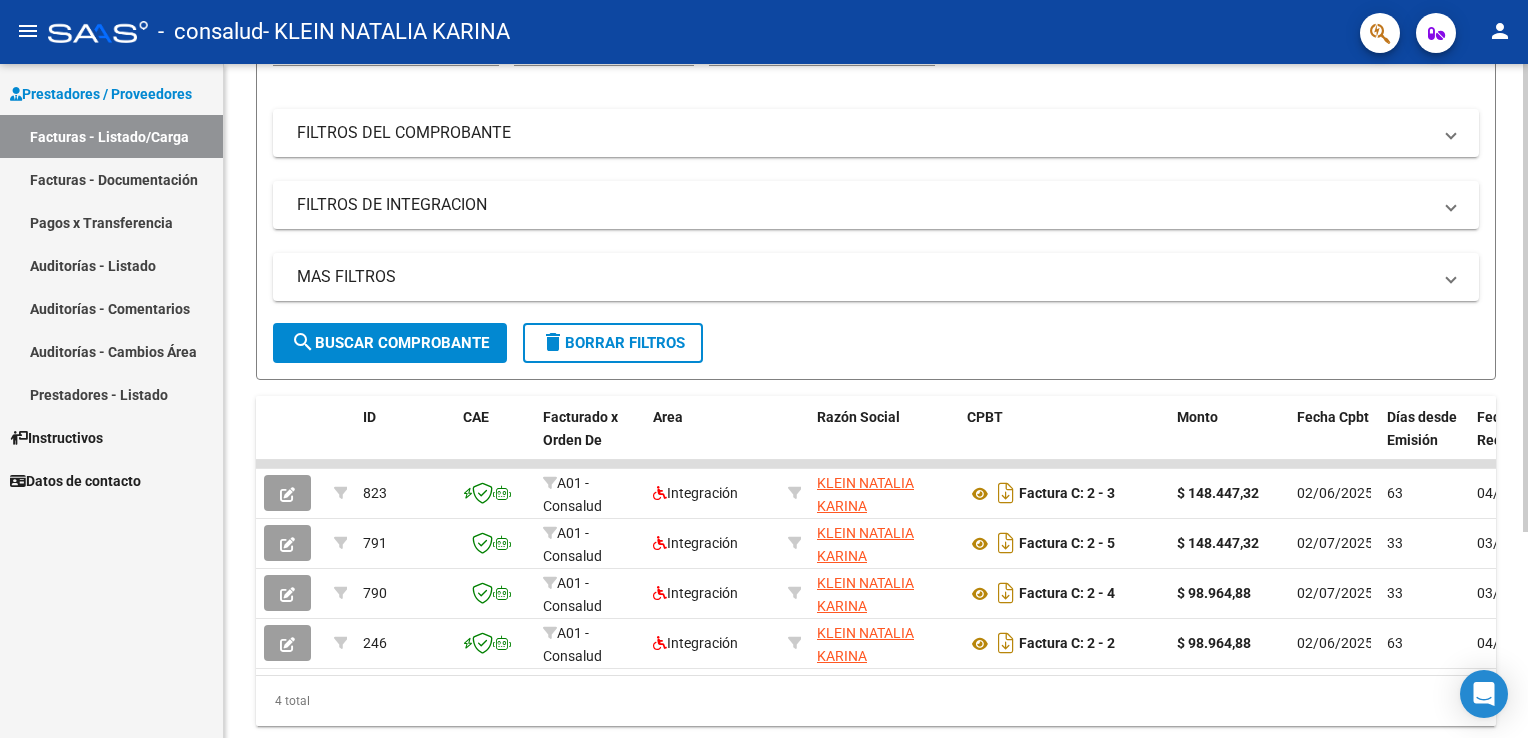 scroll, scrollTop: 295, scrollLeft: 0, axis: vertical 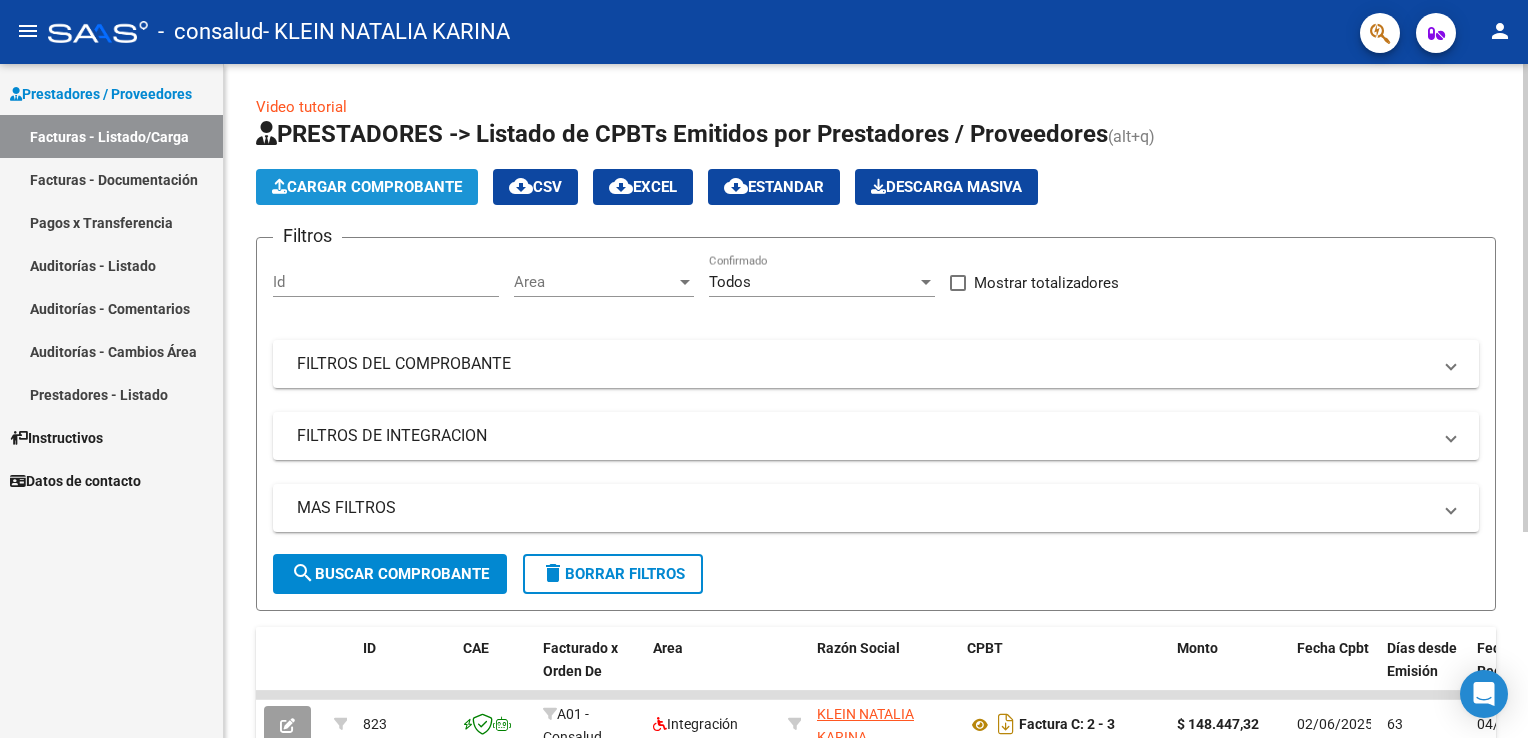 click on "Cargar Comprobante" 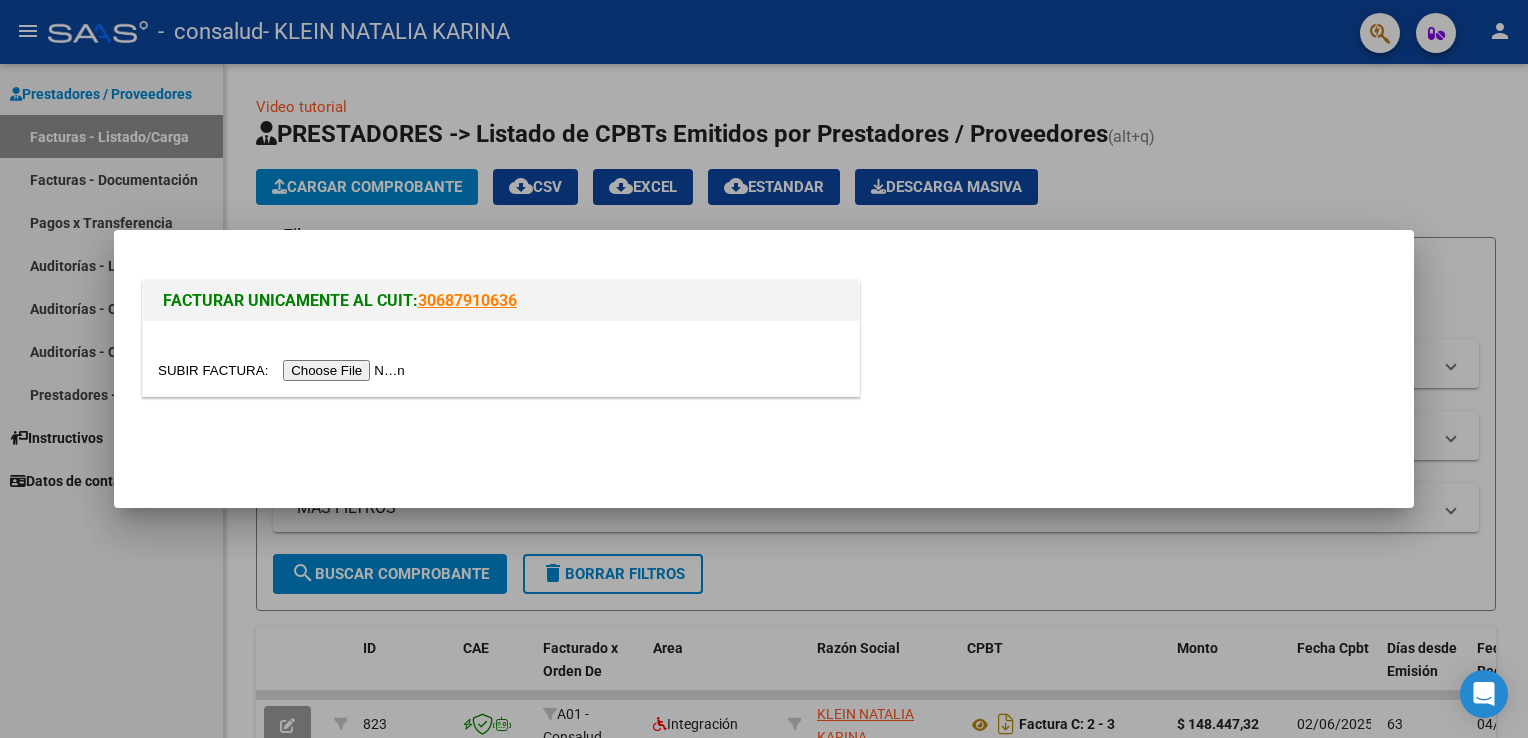 click at bounding box center [284, 370] 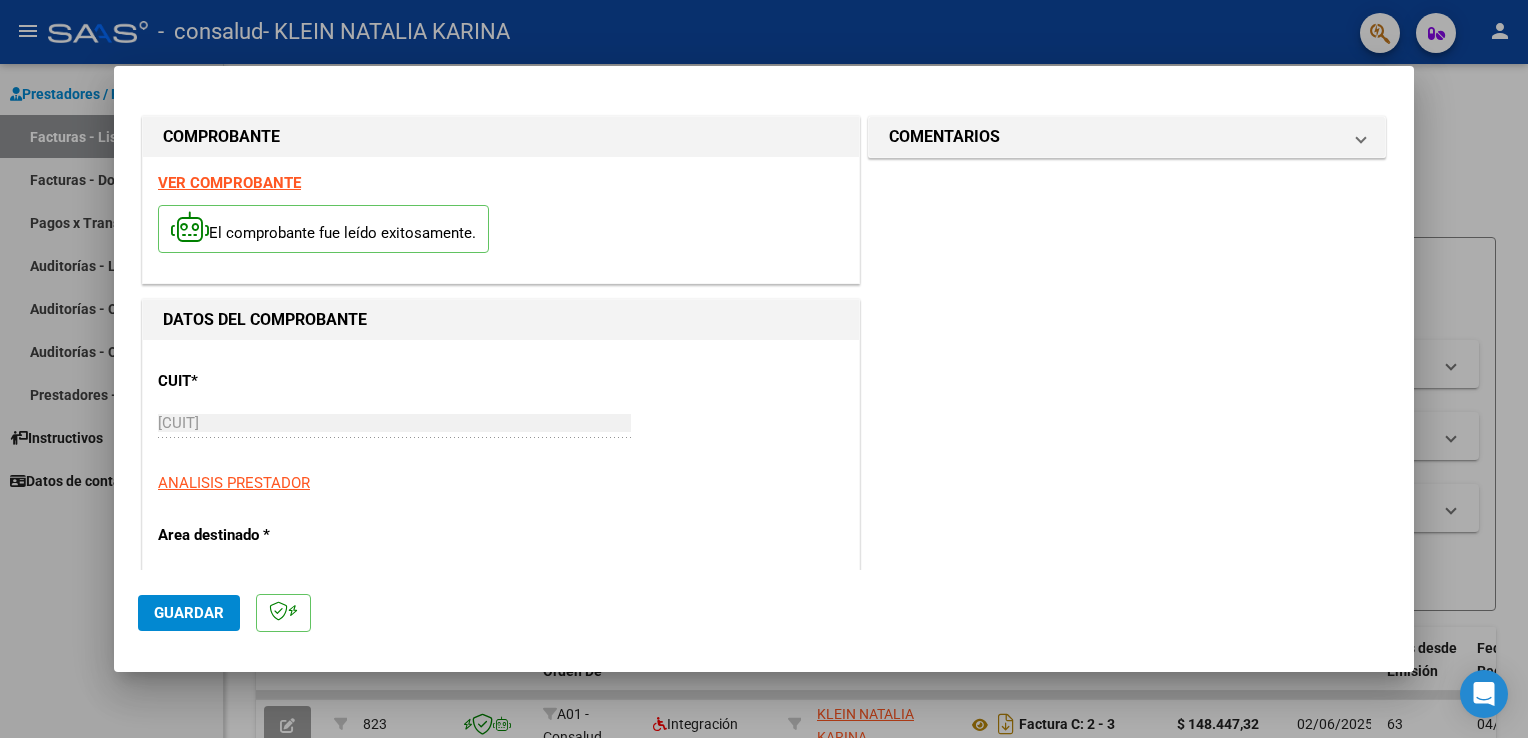 click on "ANALISIS PRESTADOR" at bounding box center [234, 483] 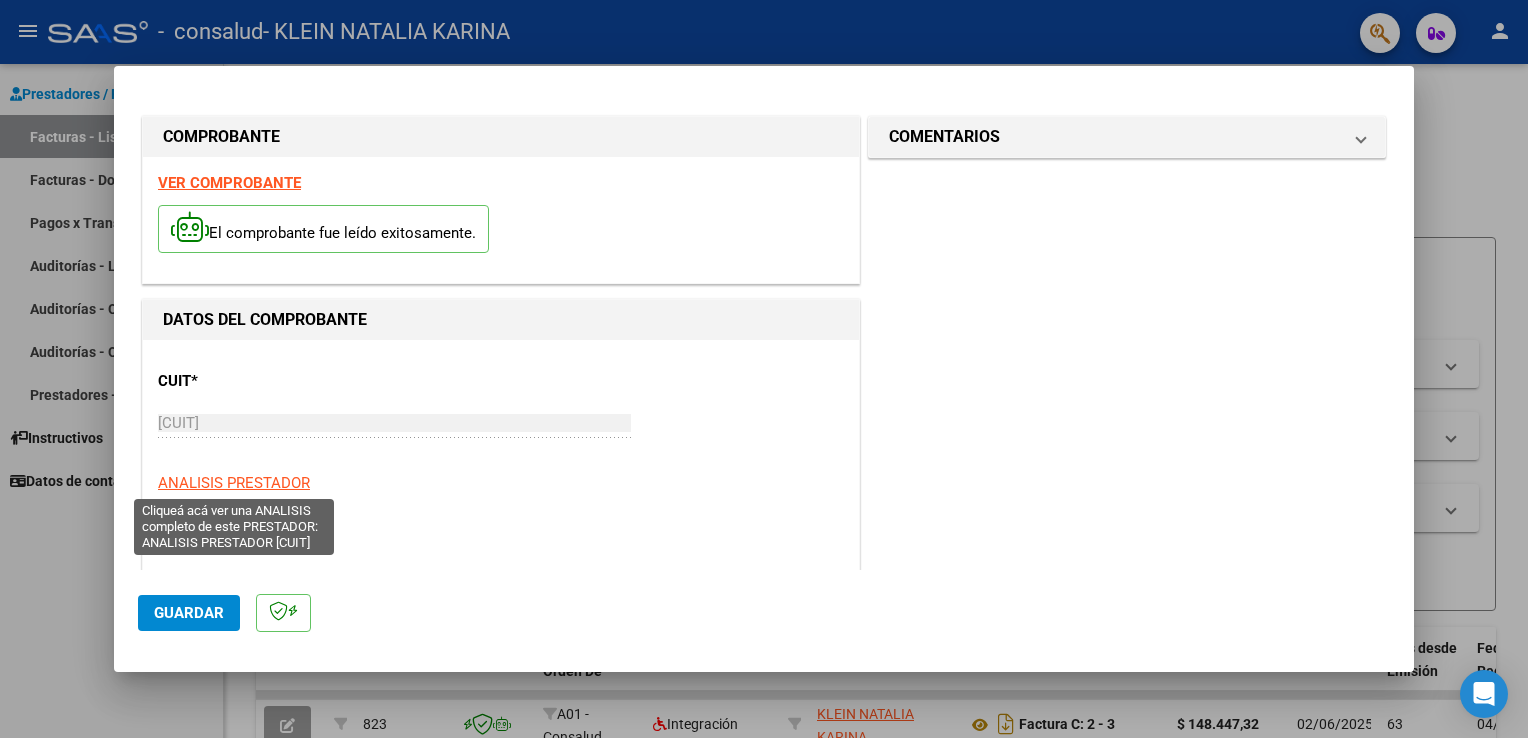 click on "ANALISIS PRESTADOR" at bounding box center [234, 483] 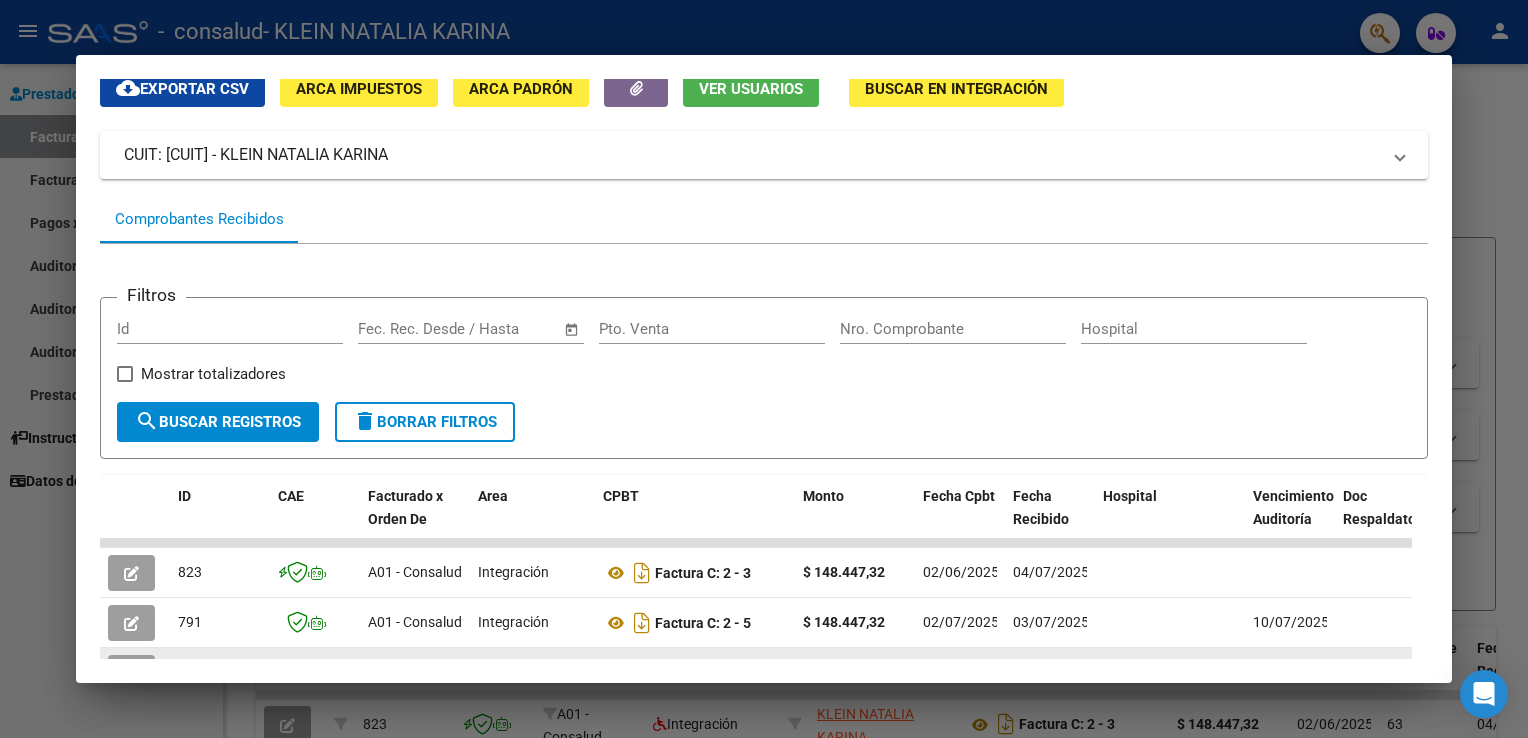 scroll, scrollTop: 0, scrollLeft: 0, axis: both 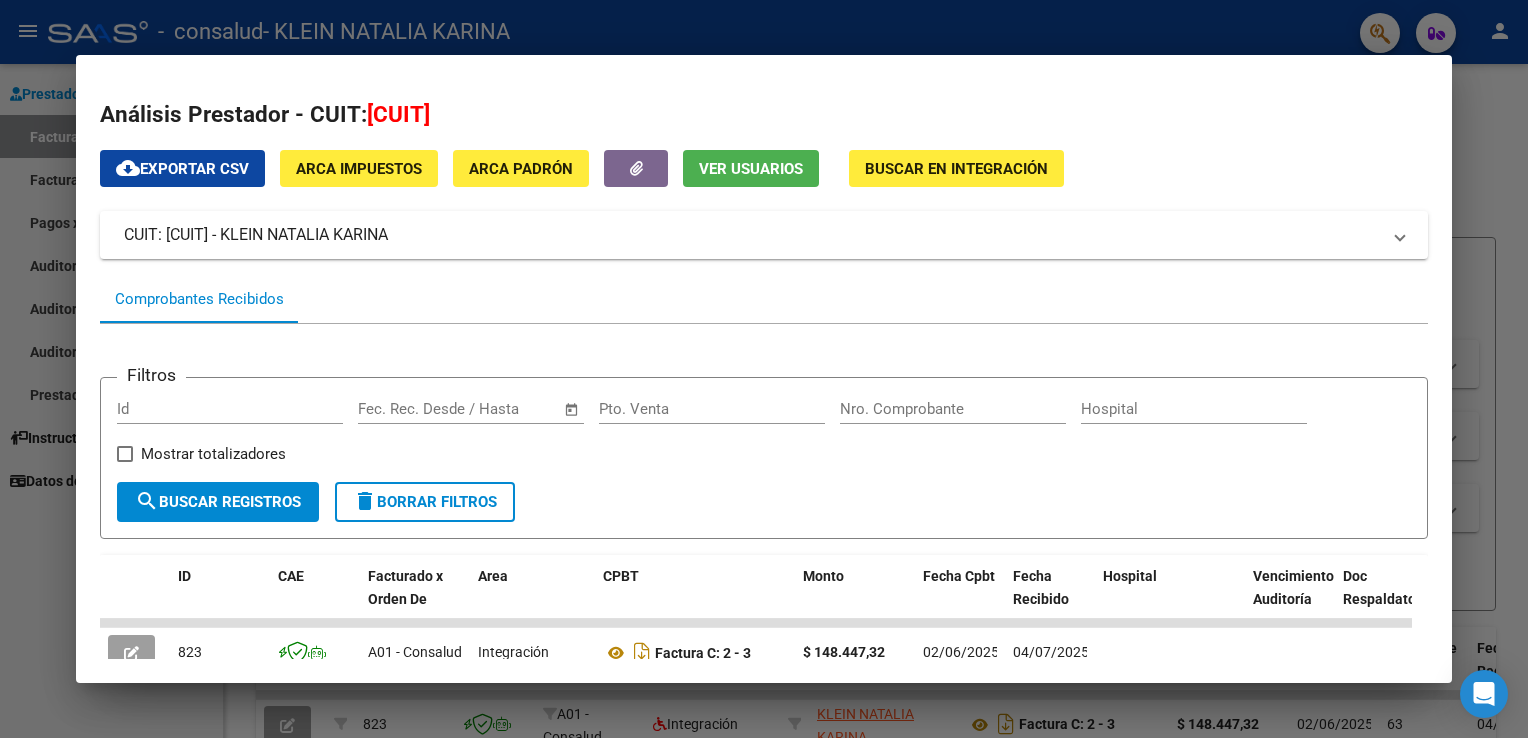 click at bounding box center [764, 369] 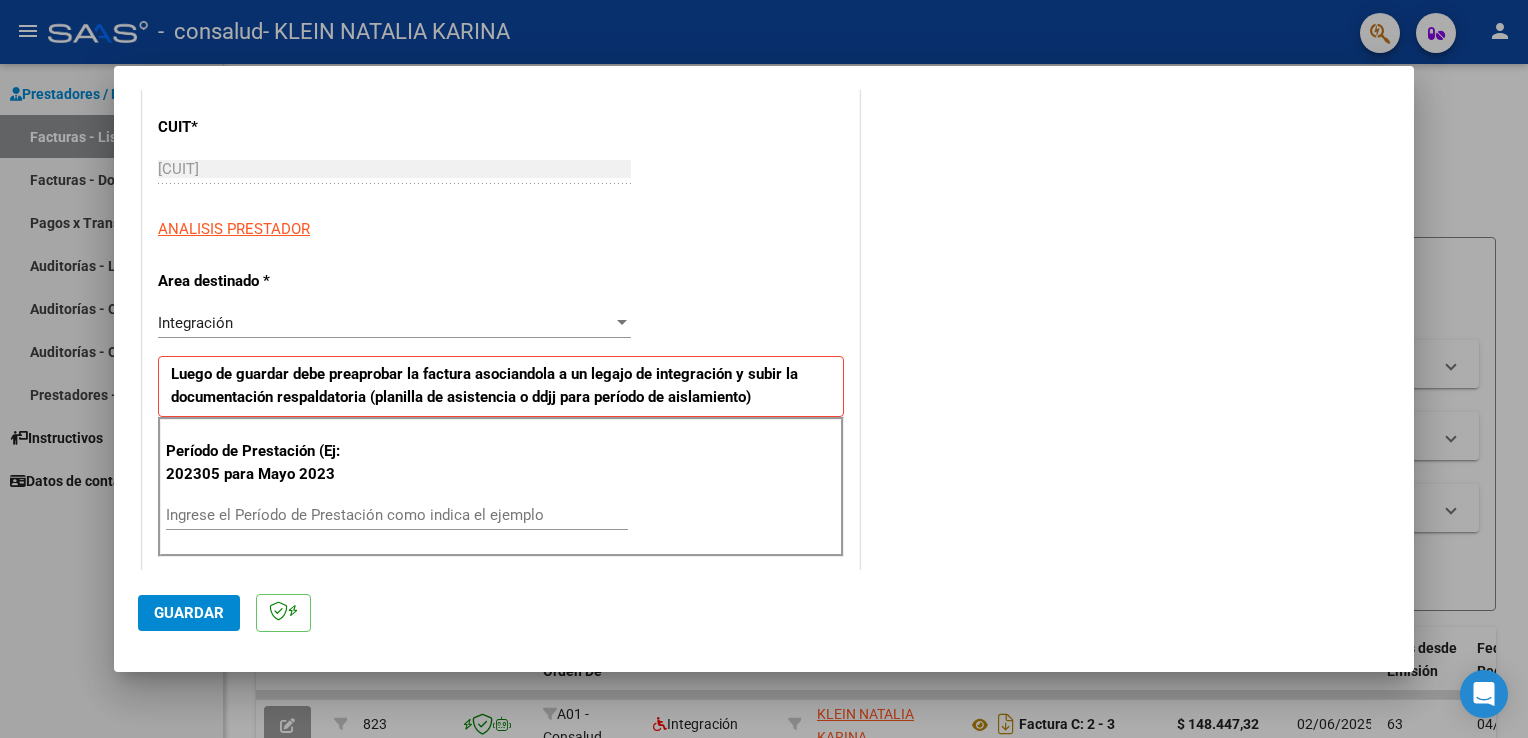 scroll, scrollTop: 300, scrollLeft: 0, axis: vertical 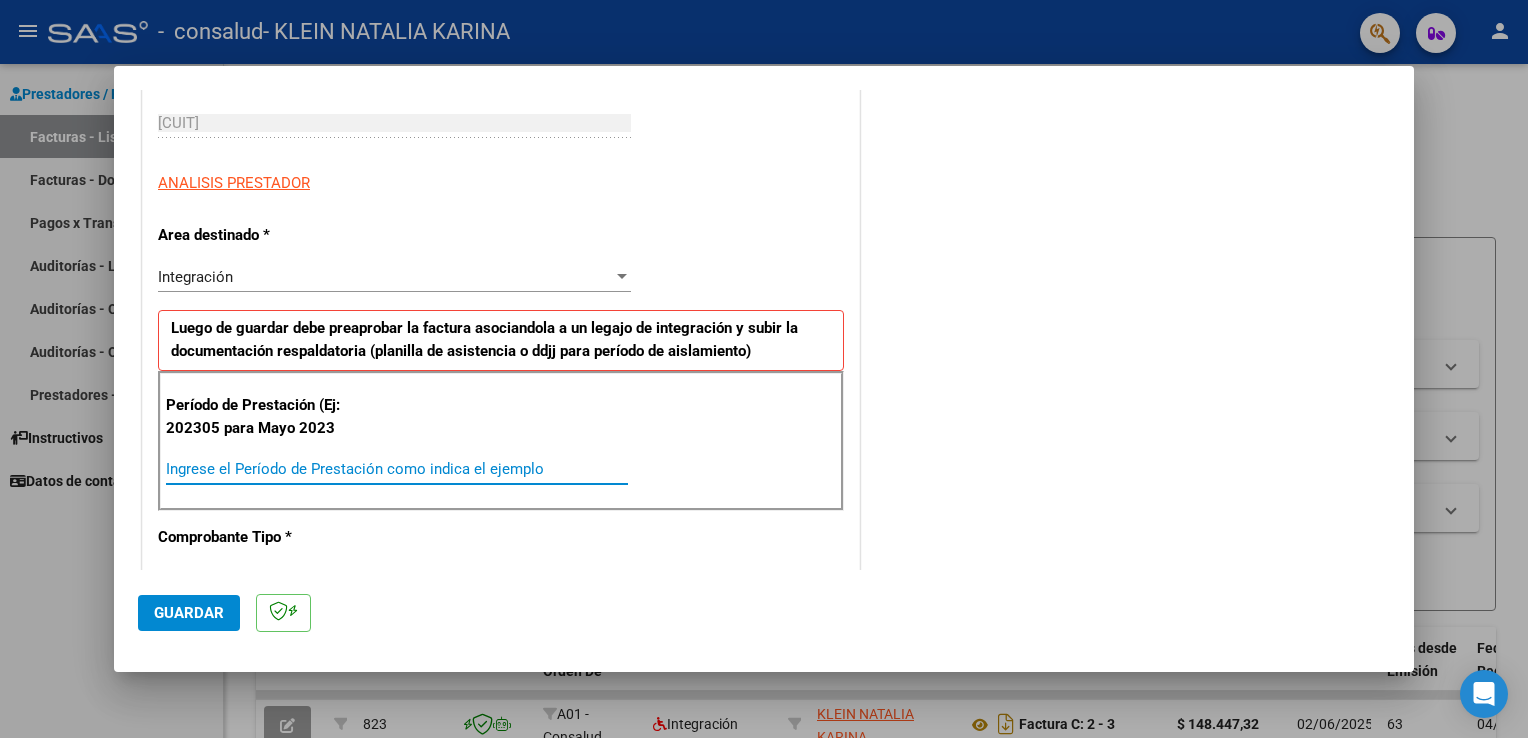 click on "Ingrese el Período de Prestación como indica el ejemplo" at bounding box center (397, 469) 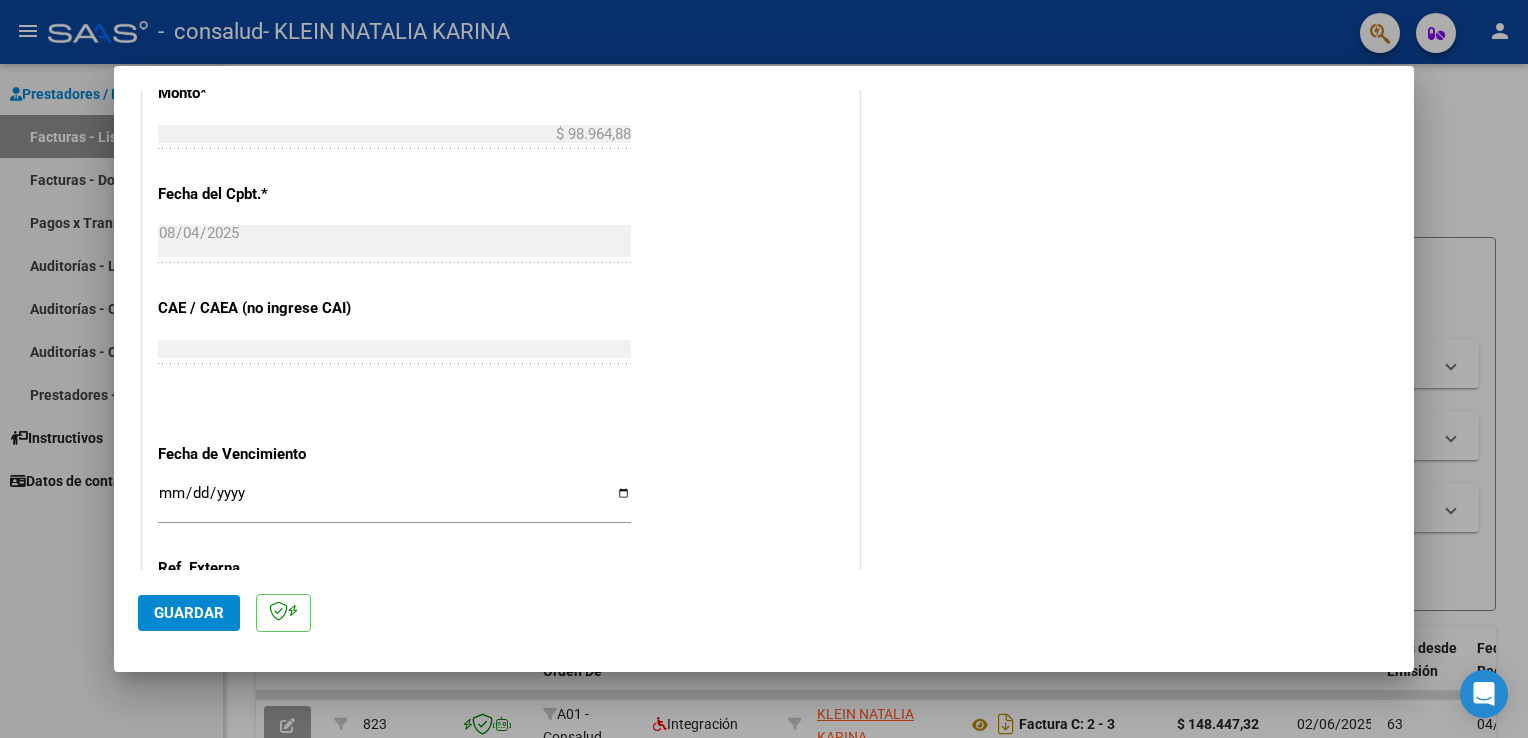 scroll, scrollTop: 1100, scrollLeft: 0, axis: vertical 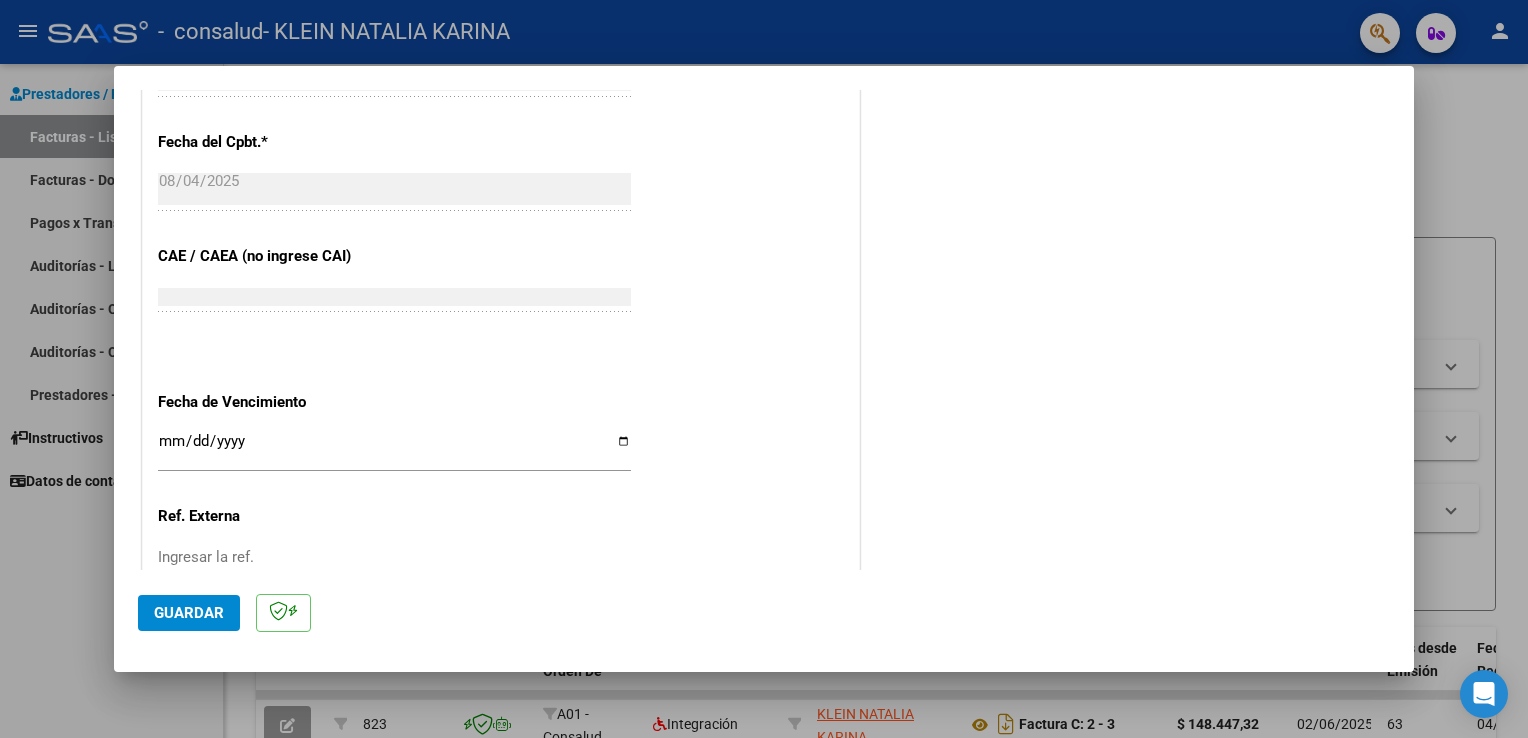 type on "202507" 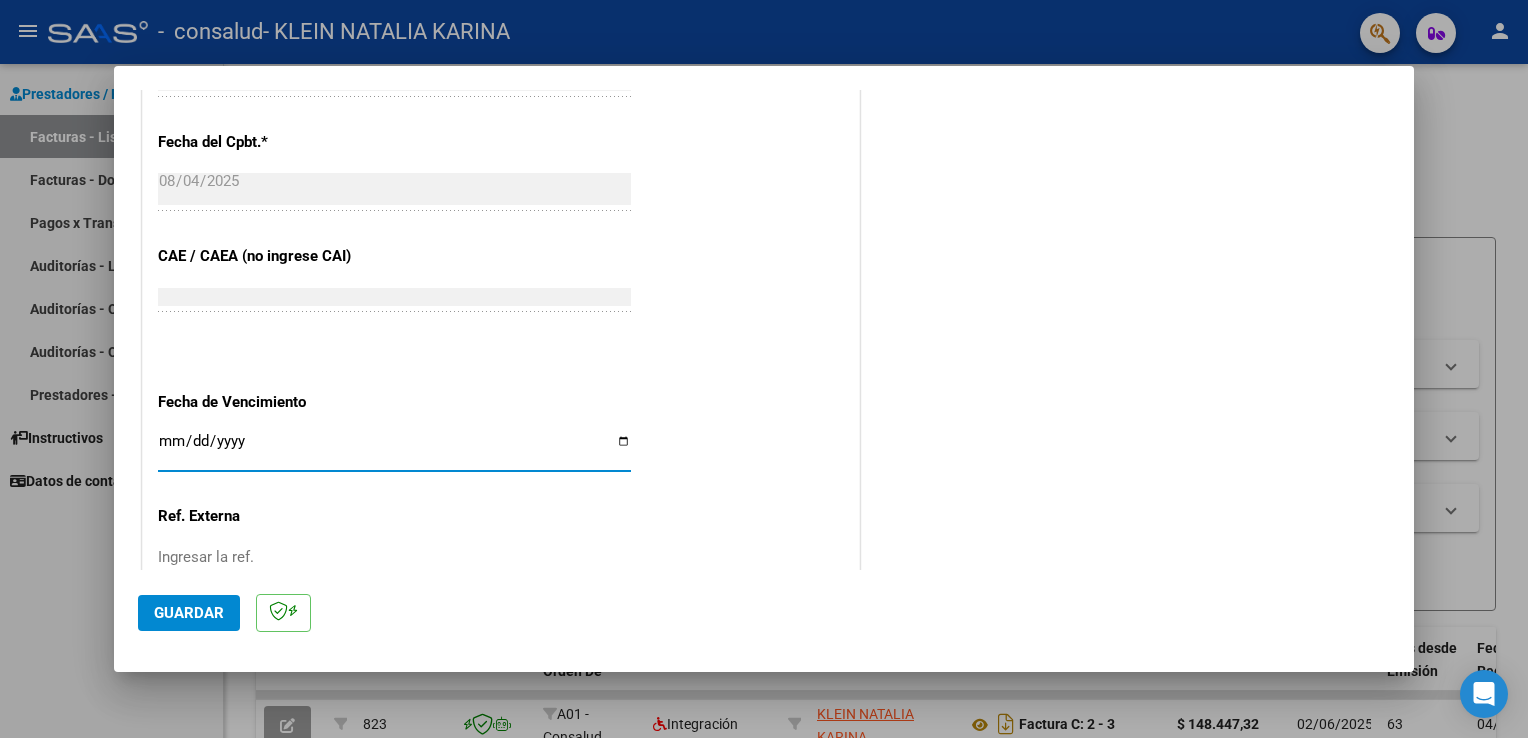 click on "Ingresar la fecha" at bounding box center [394, 449] 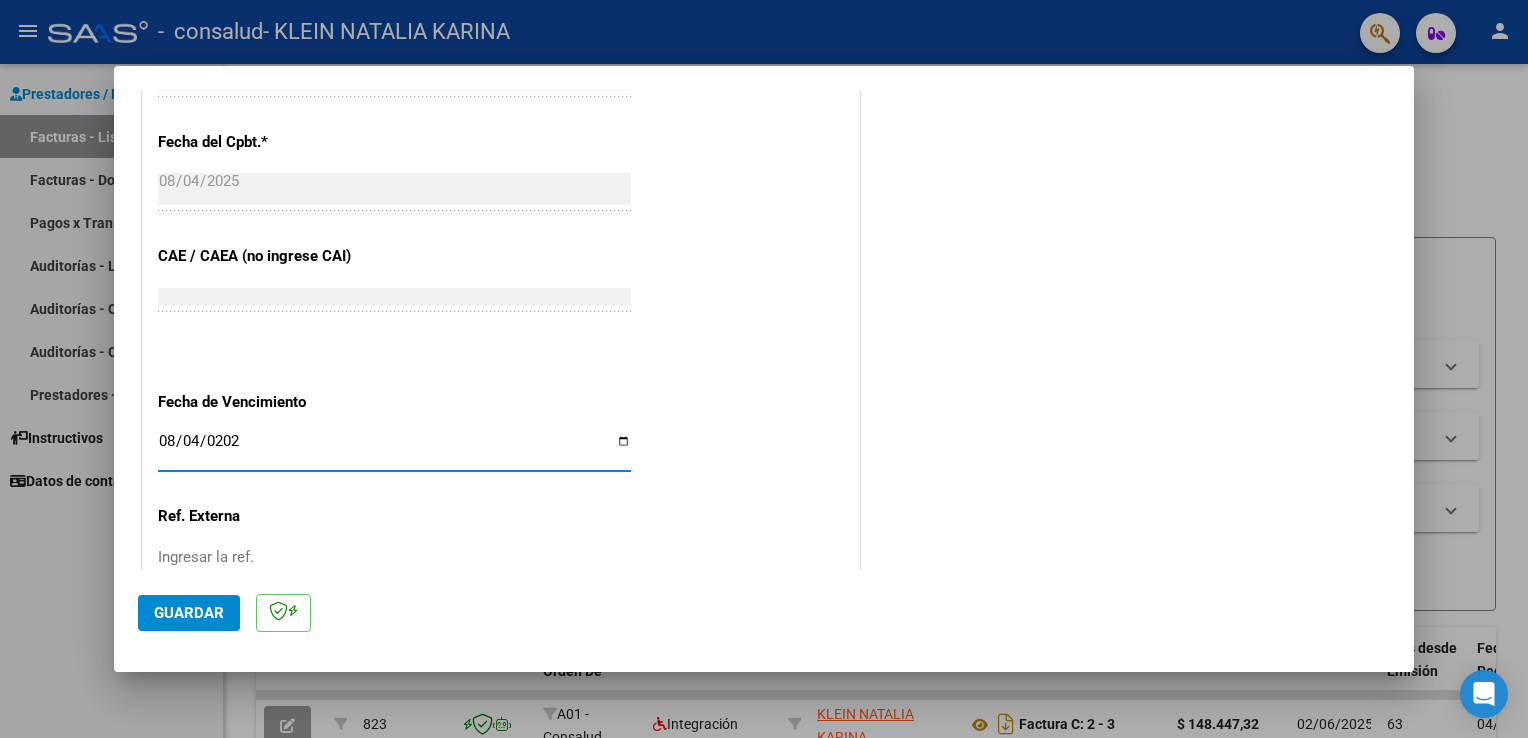 type on "2025-08-04" 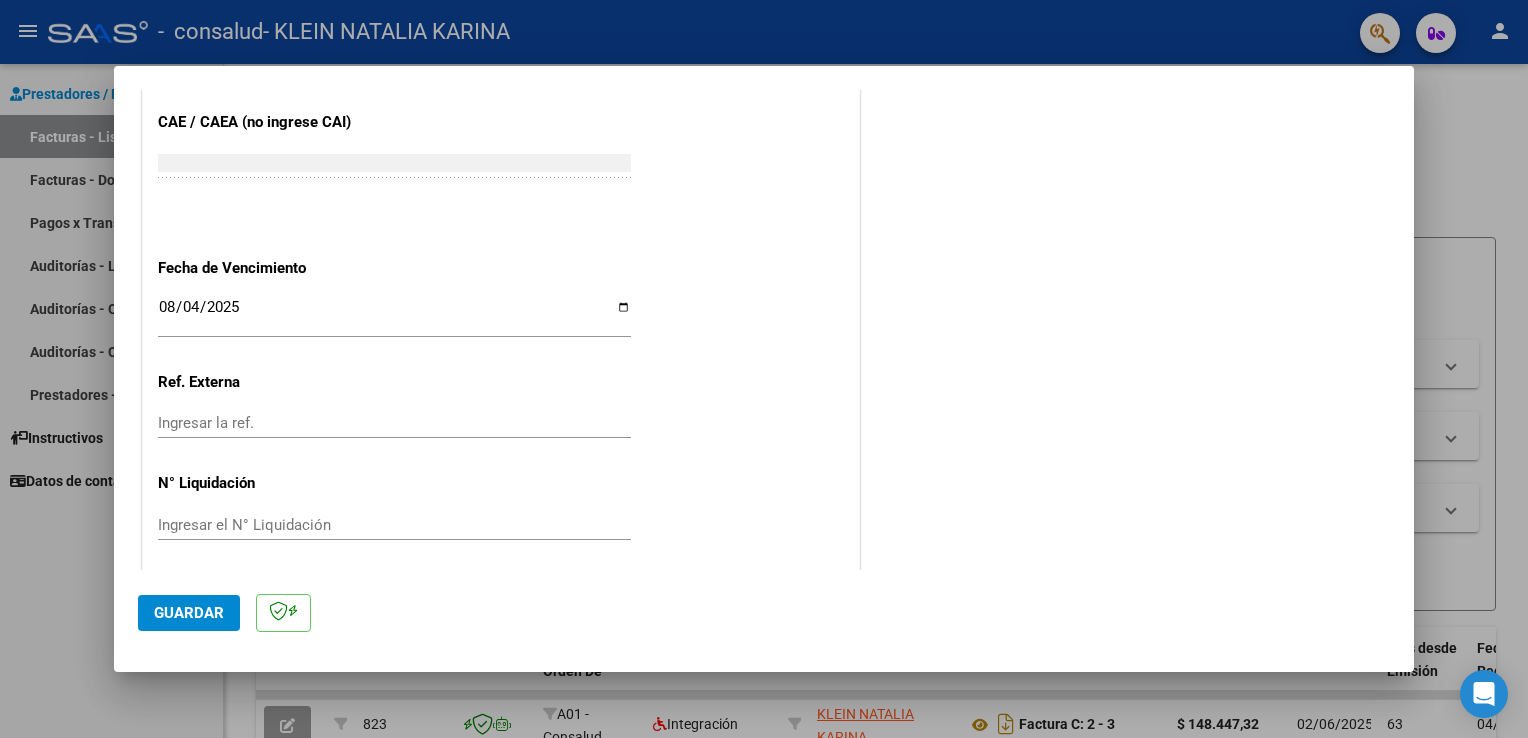 scroll, scrollTop: 1240, scrollLeft: 0, axis: vertical 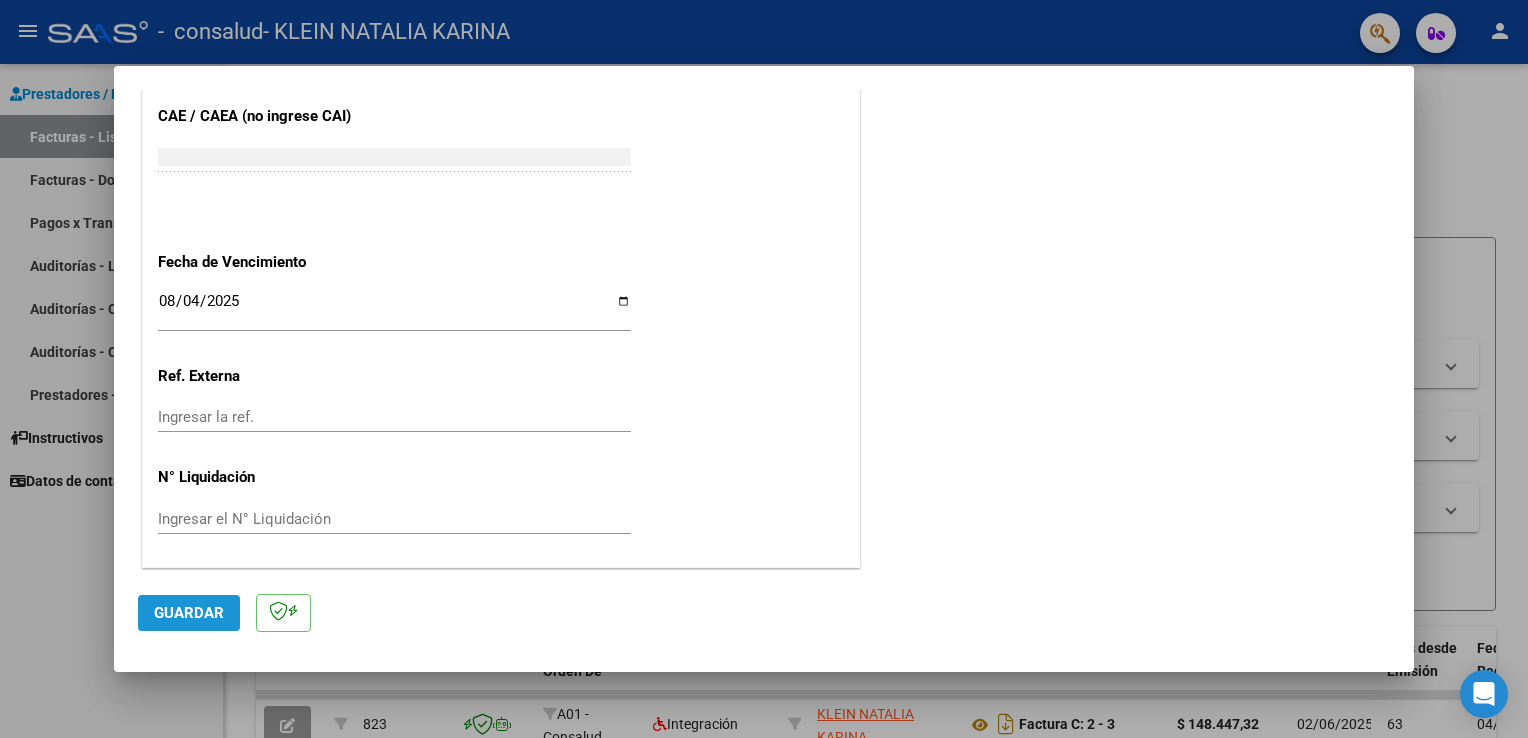 click on "Guardar" 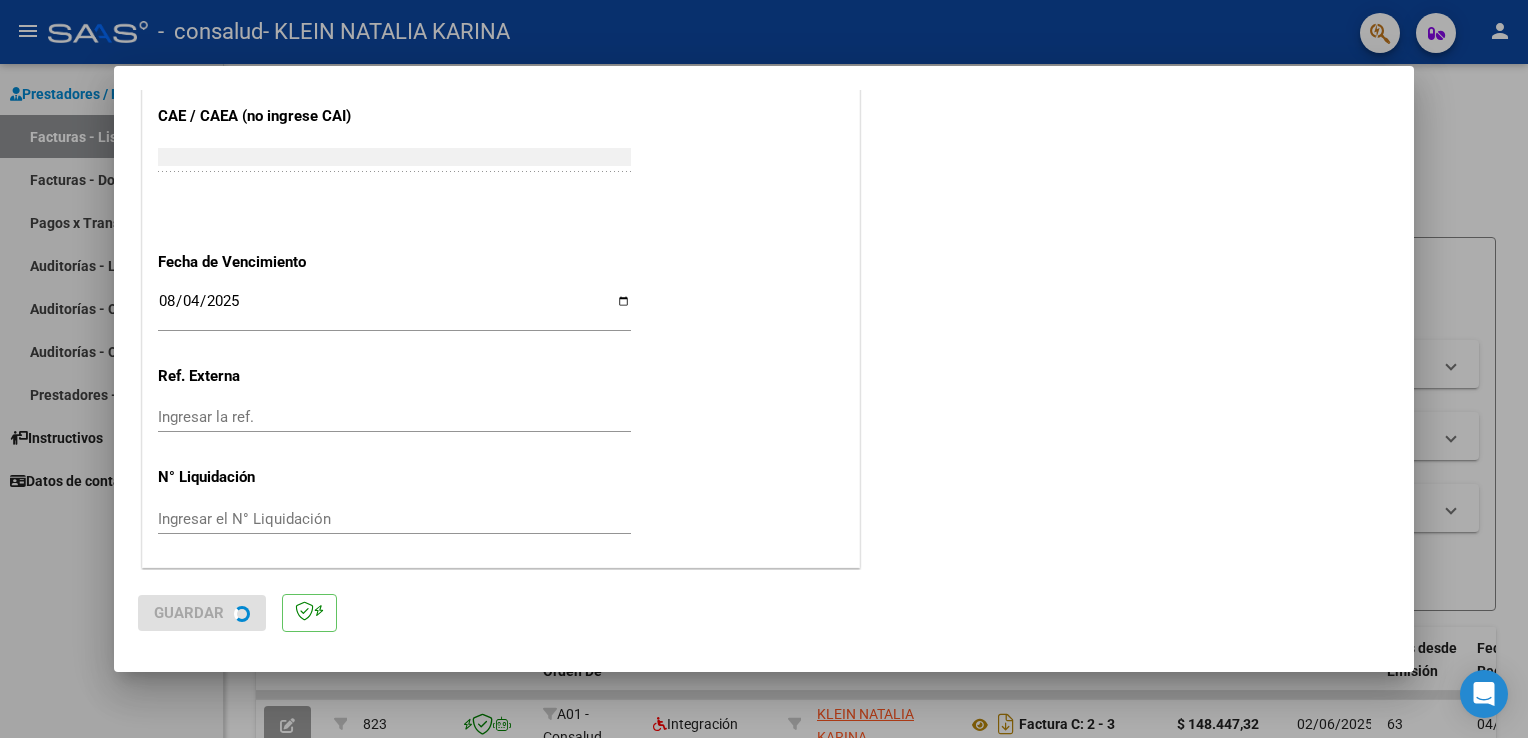 scroll, scrollTop: 0, scrollLeft: 0, axis: both 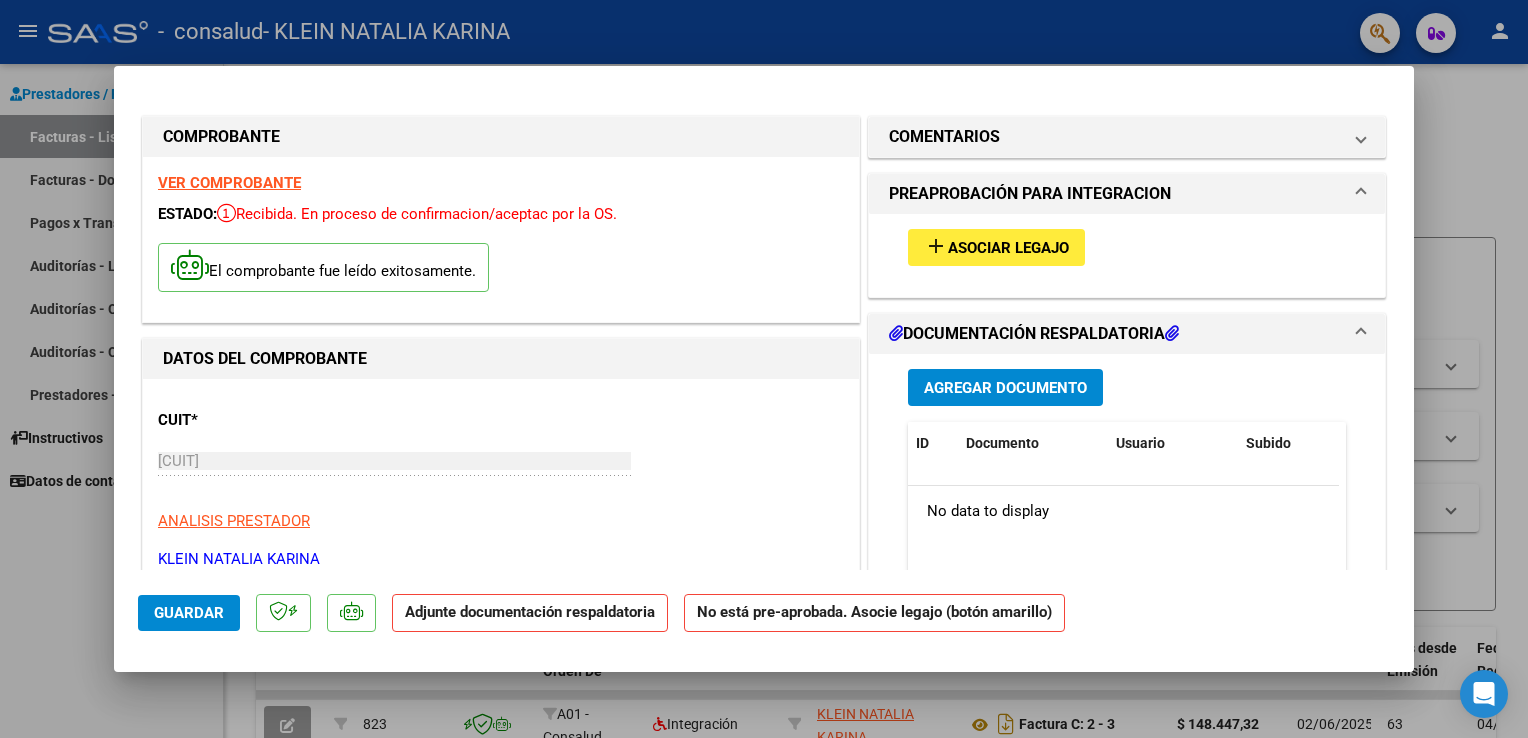 click on "Agregar Documento" at bounding box center [1005, 387] 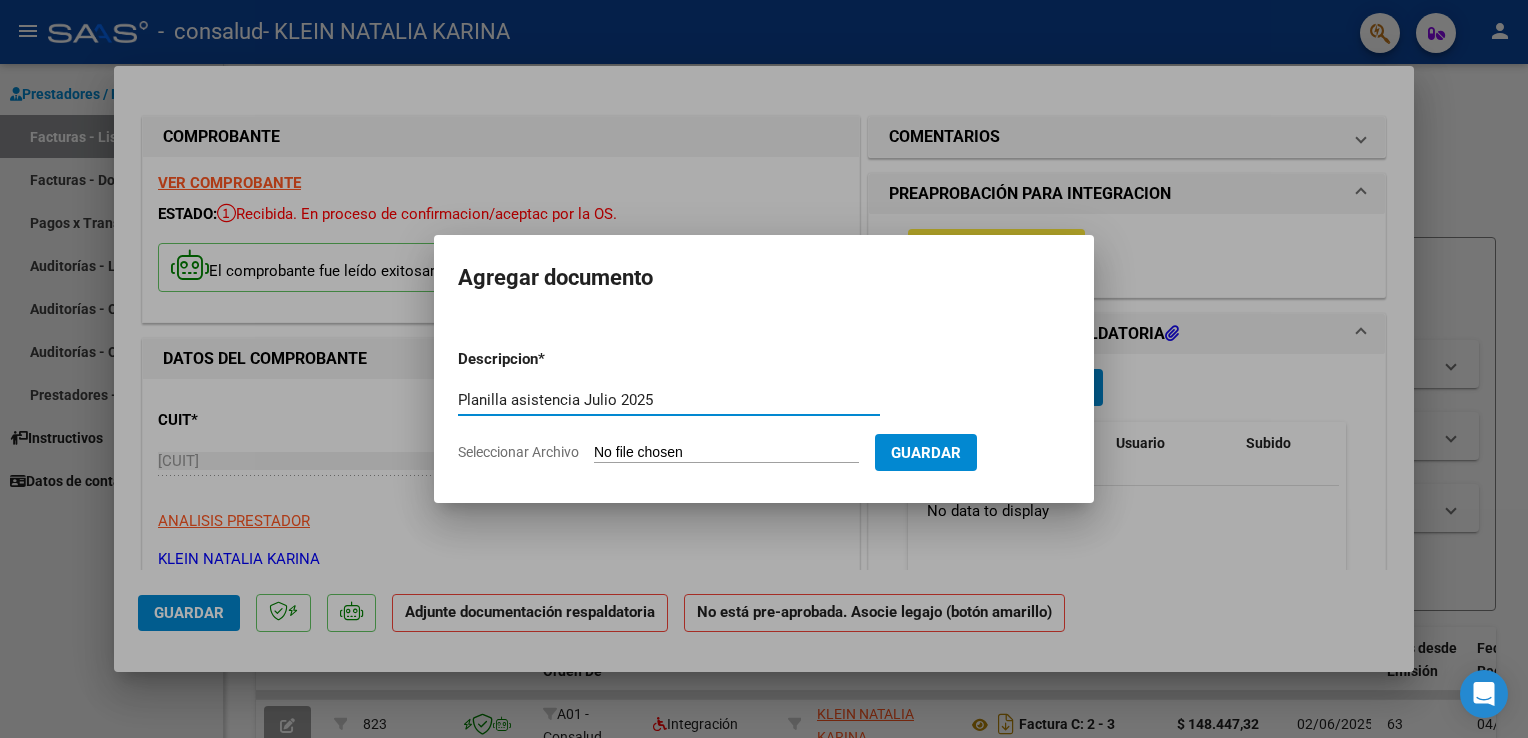 type on "Planilla asistencia Julio 2025" 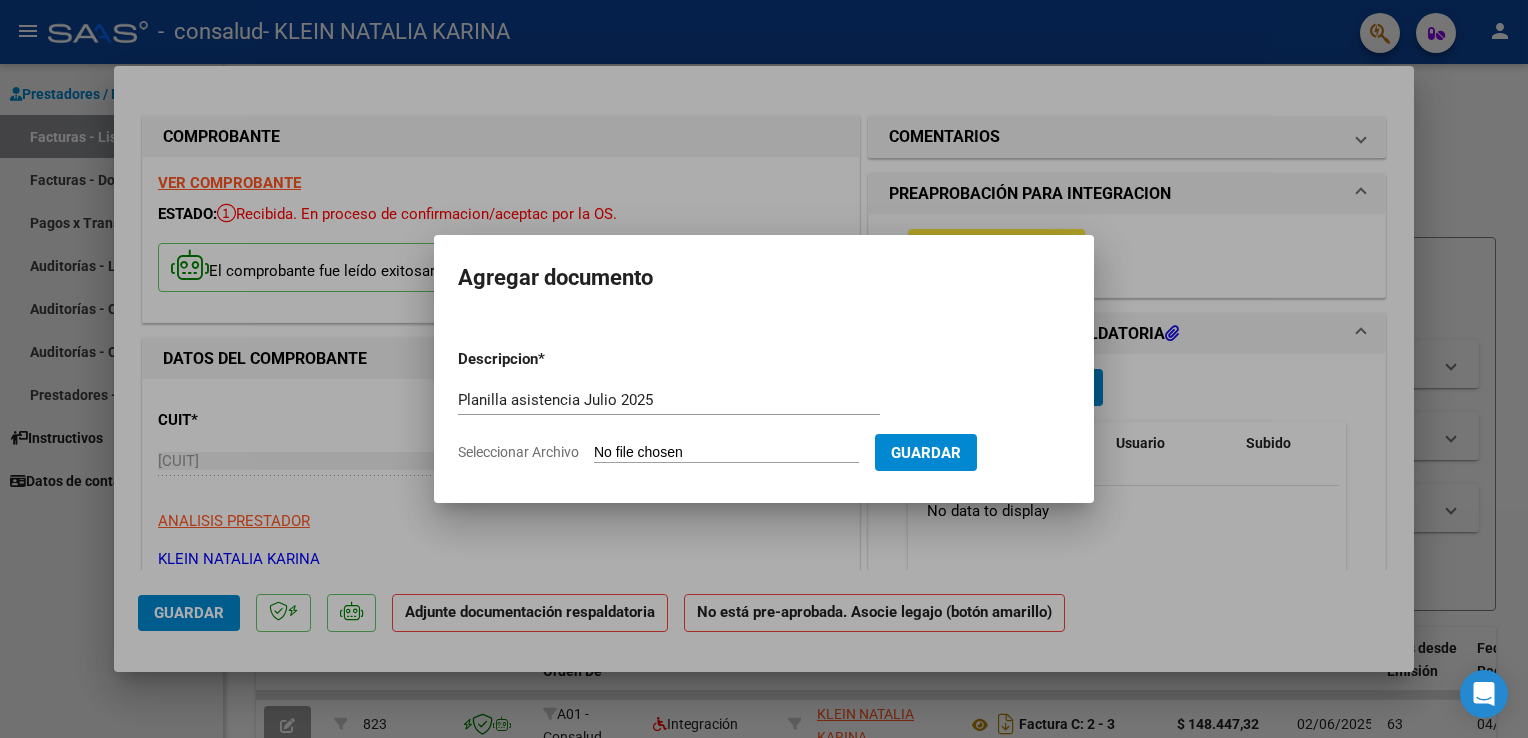 click on "Seleccionar Archivo" at bounding box center [726, 453] 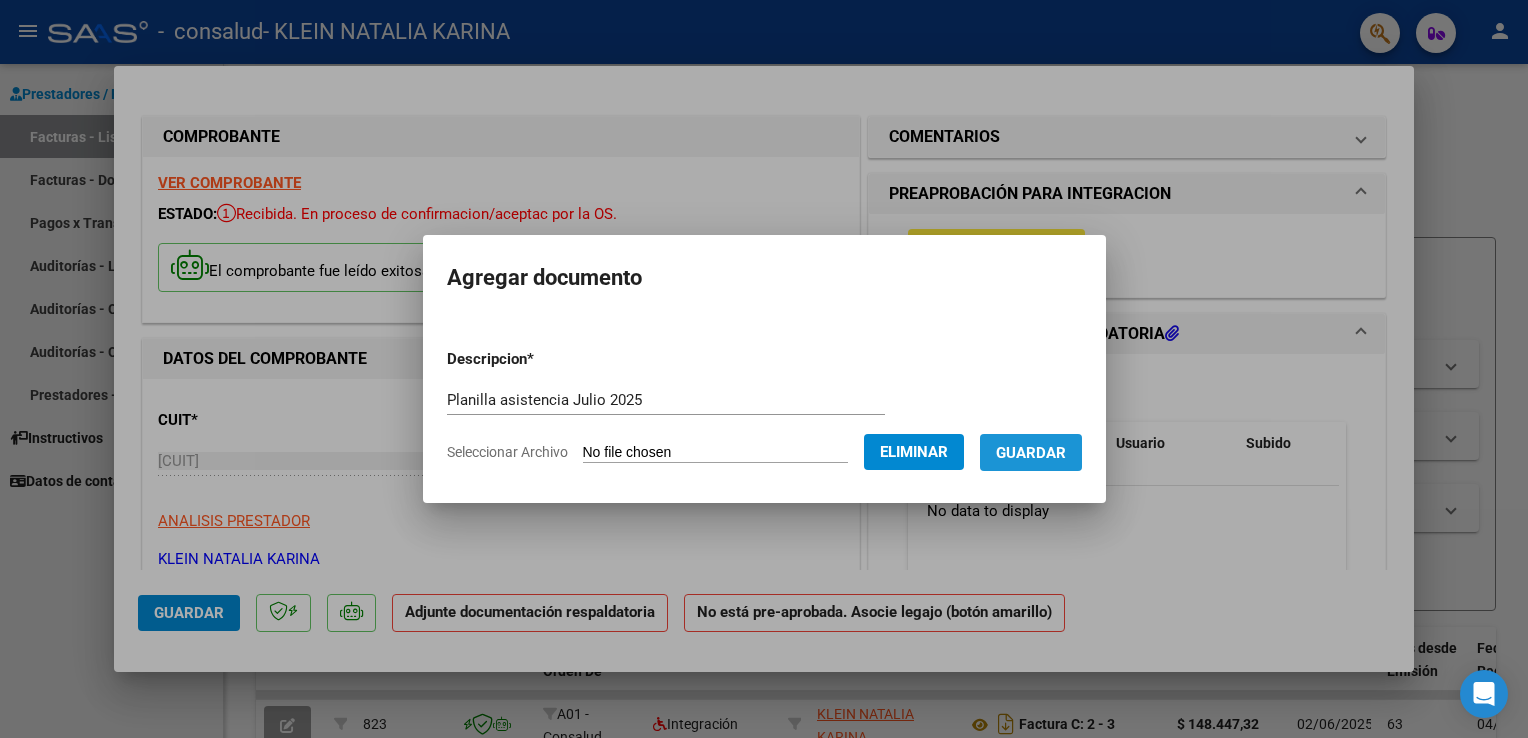 click on "Guardar" at bounding box center (1031, 453) 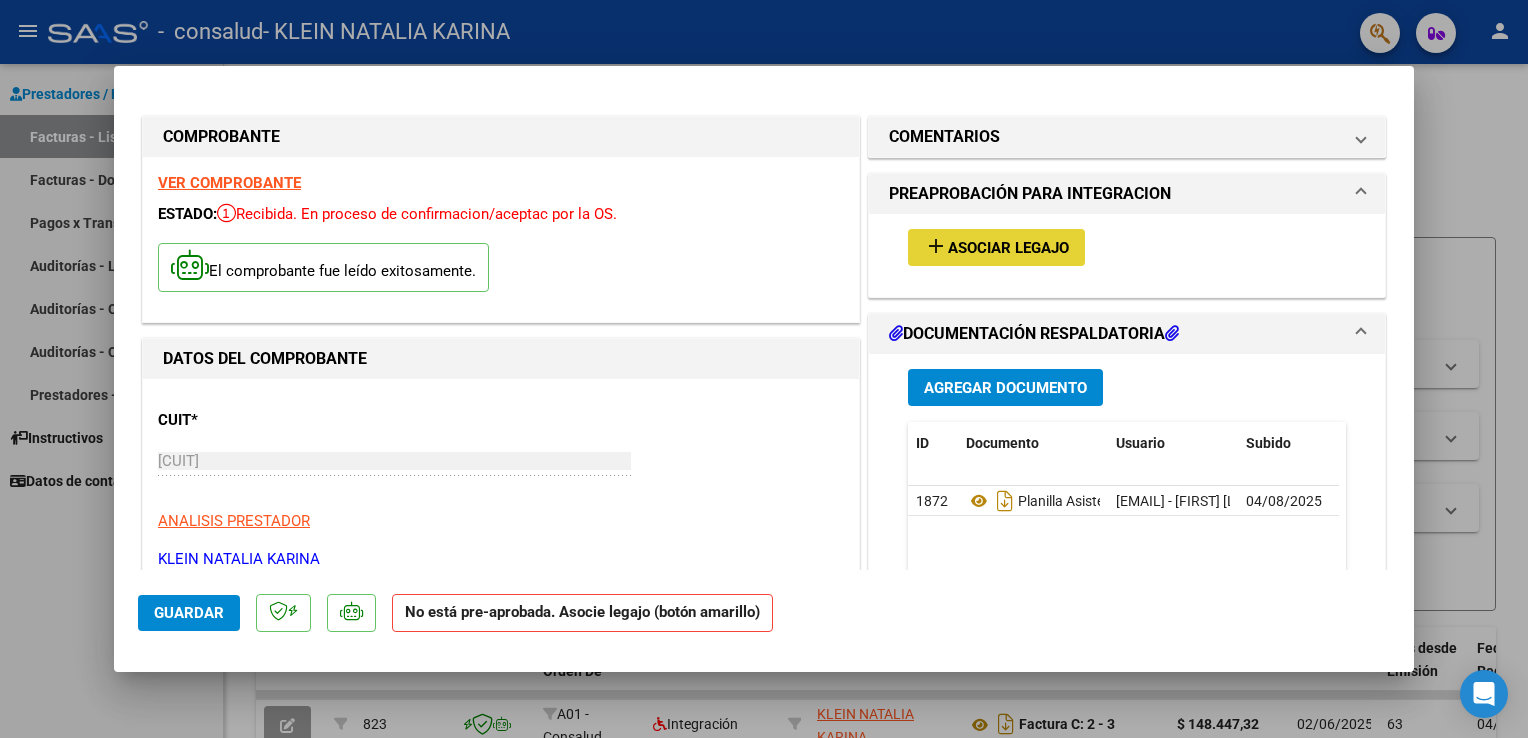 click on "Asociar Legajo" at bounding box center [1008, 248] 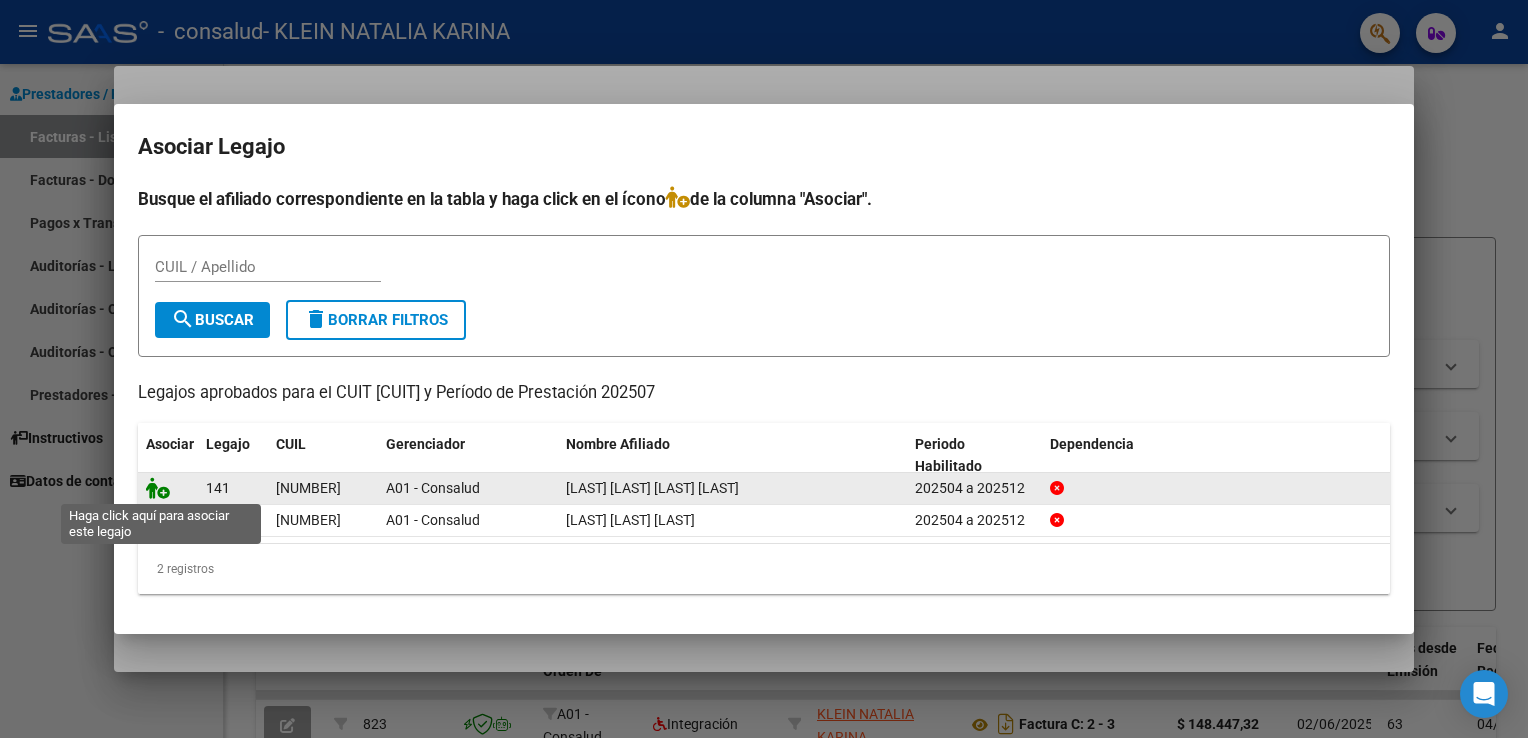 click 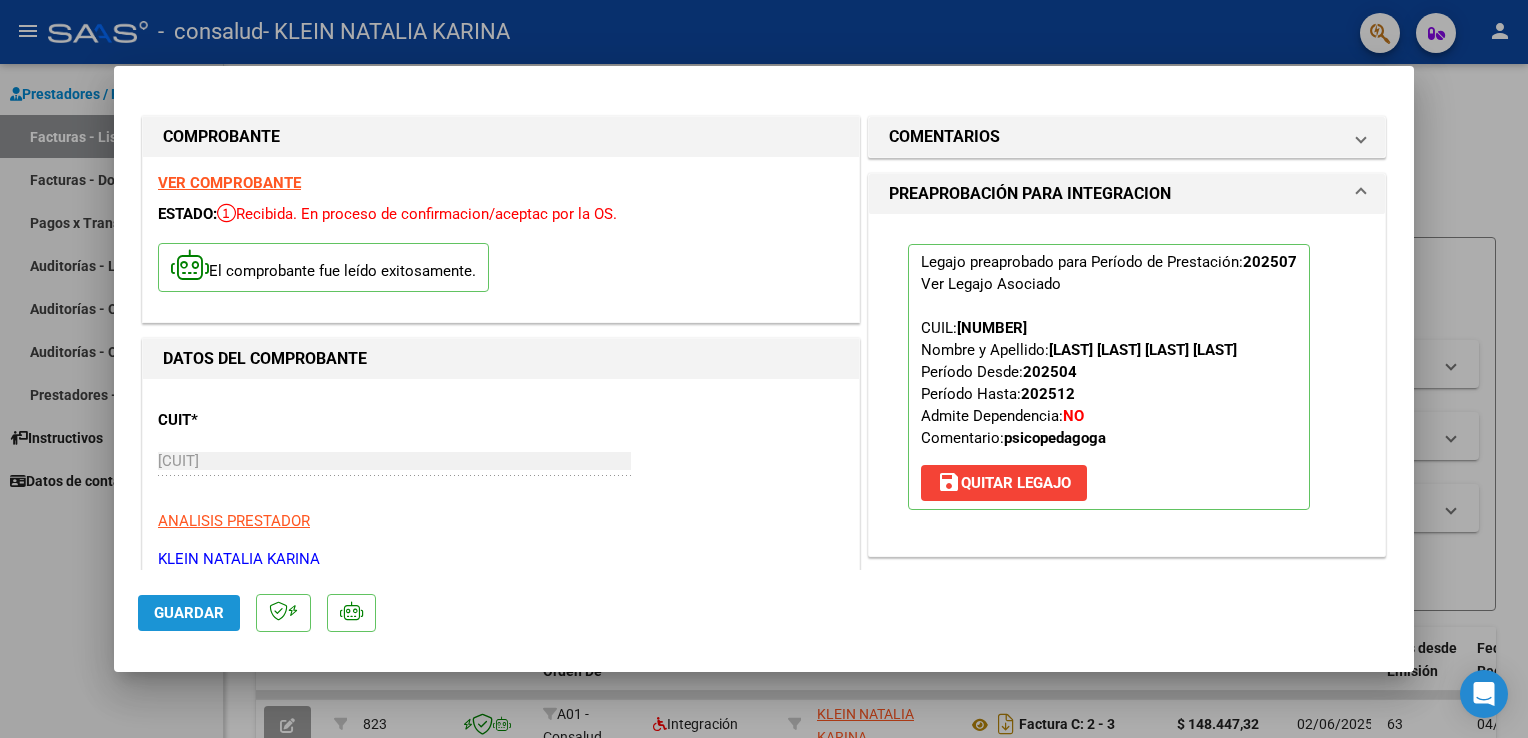 click on "Guardar" 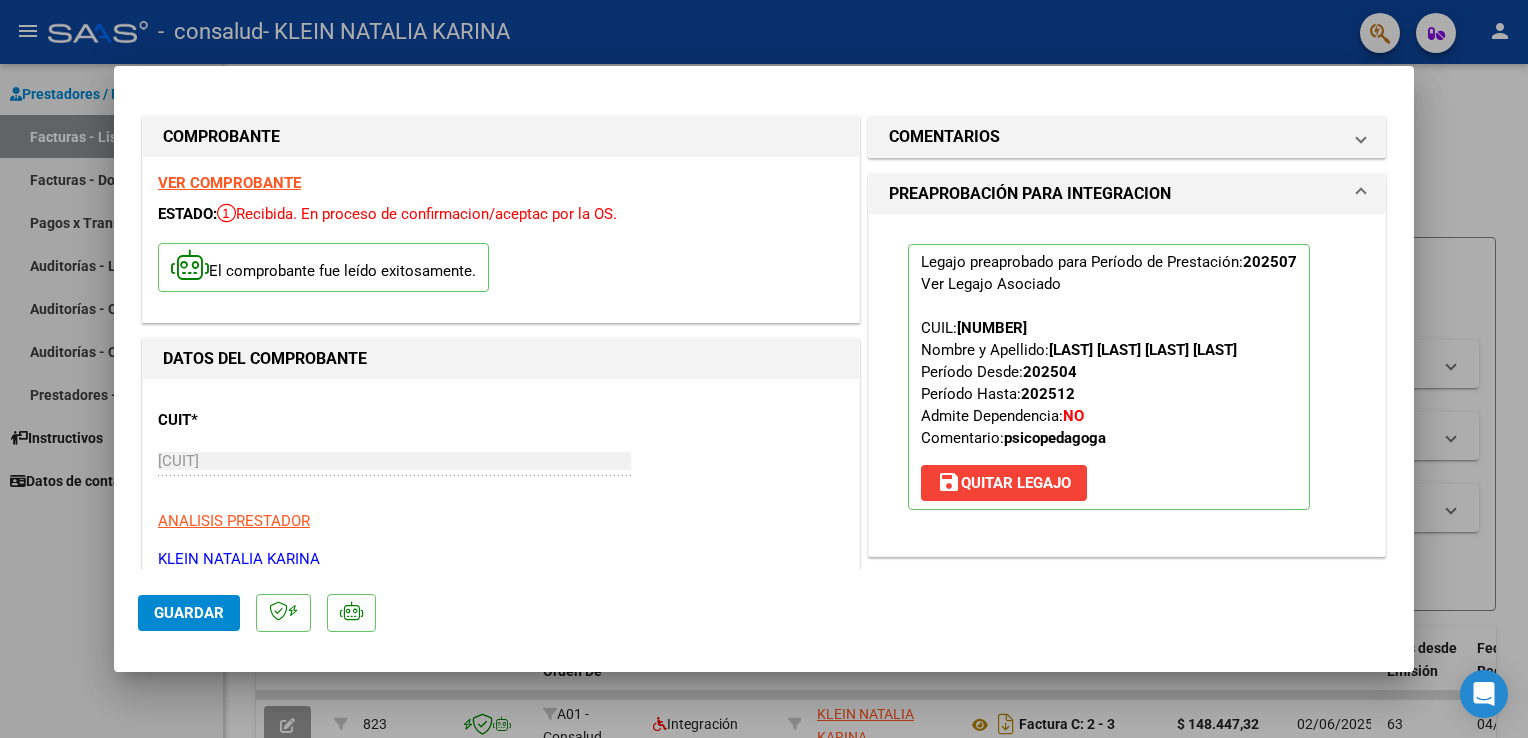 click on "Guardar" 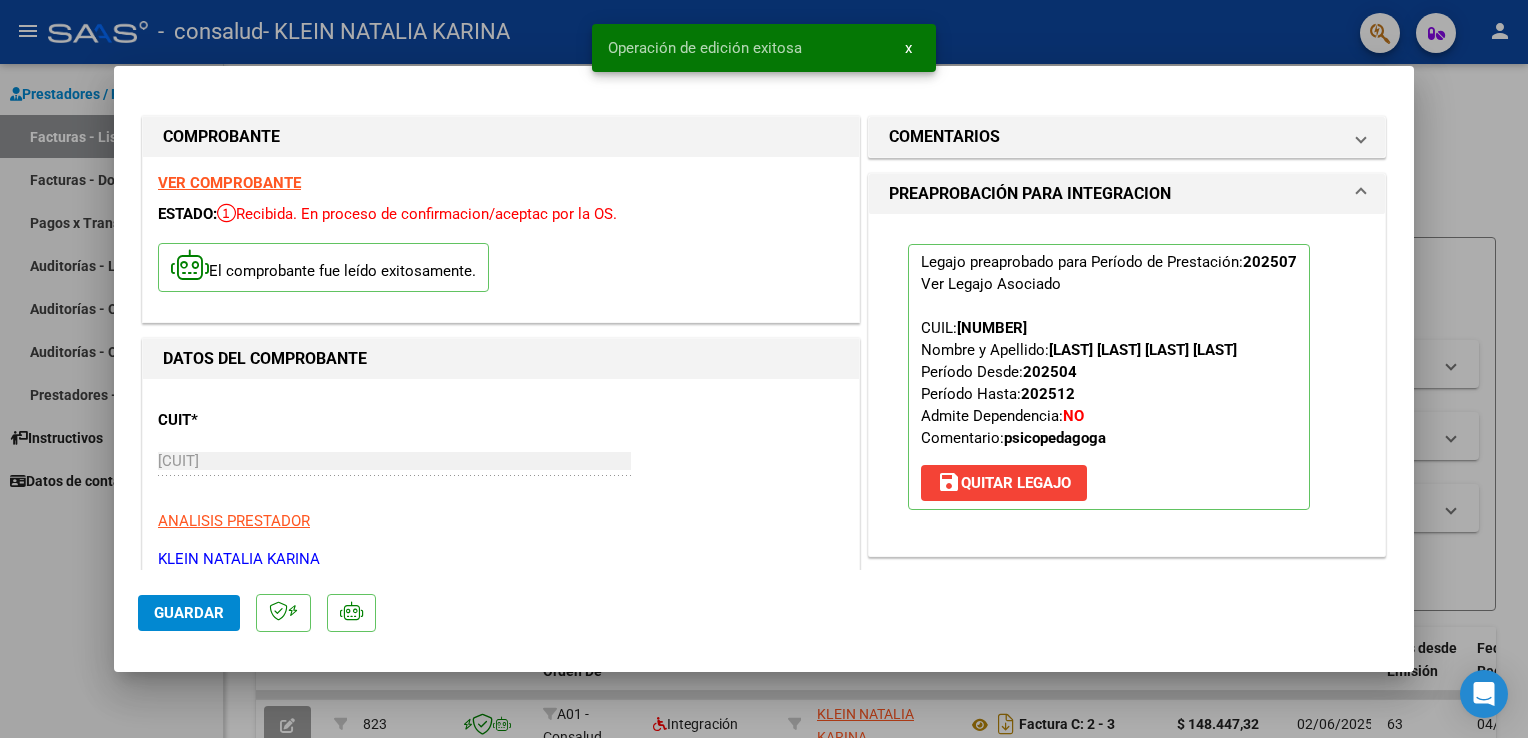 click at bounding box center [764, 369] 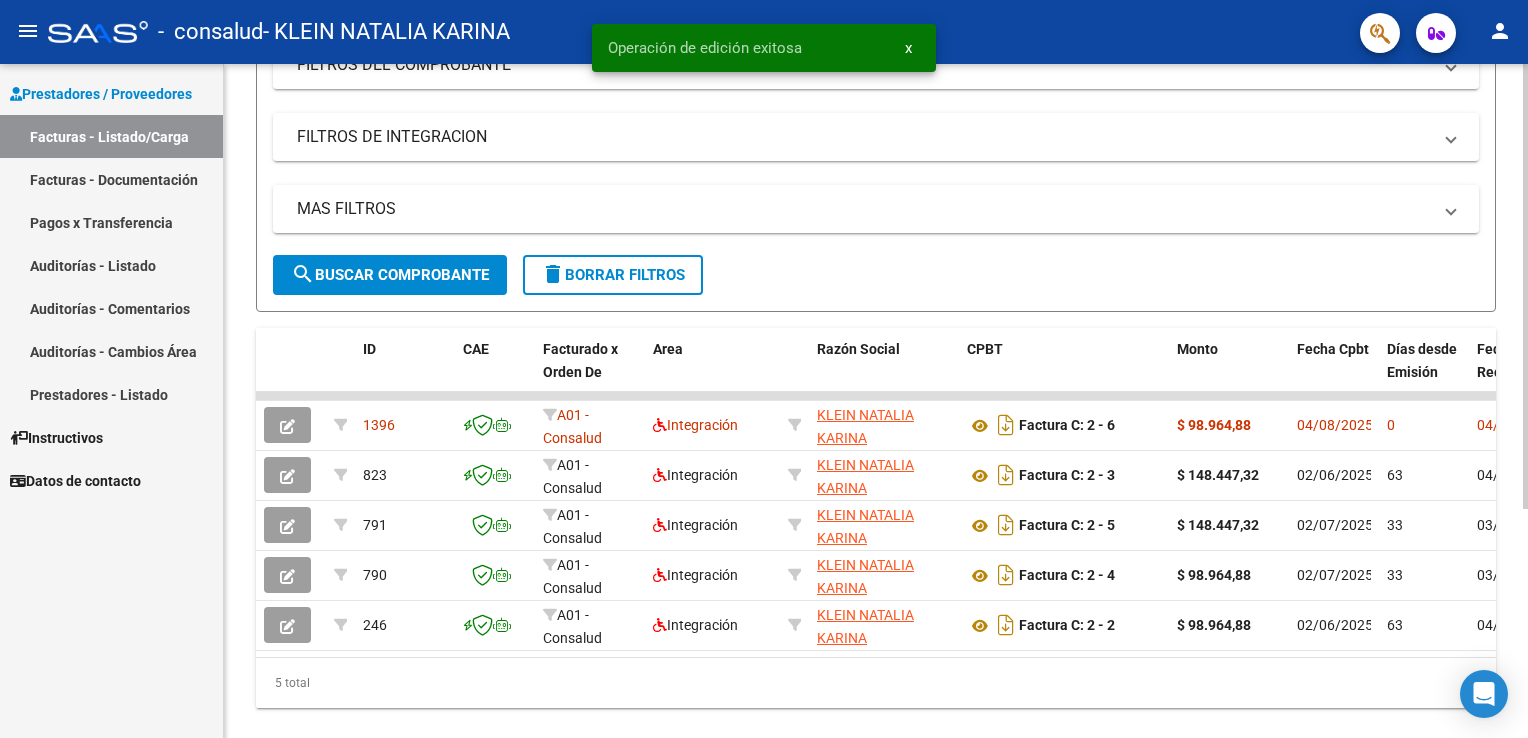 scroll, scrollTop: 300, scrollLeft: 0, axis: vertical 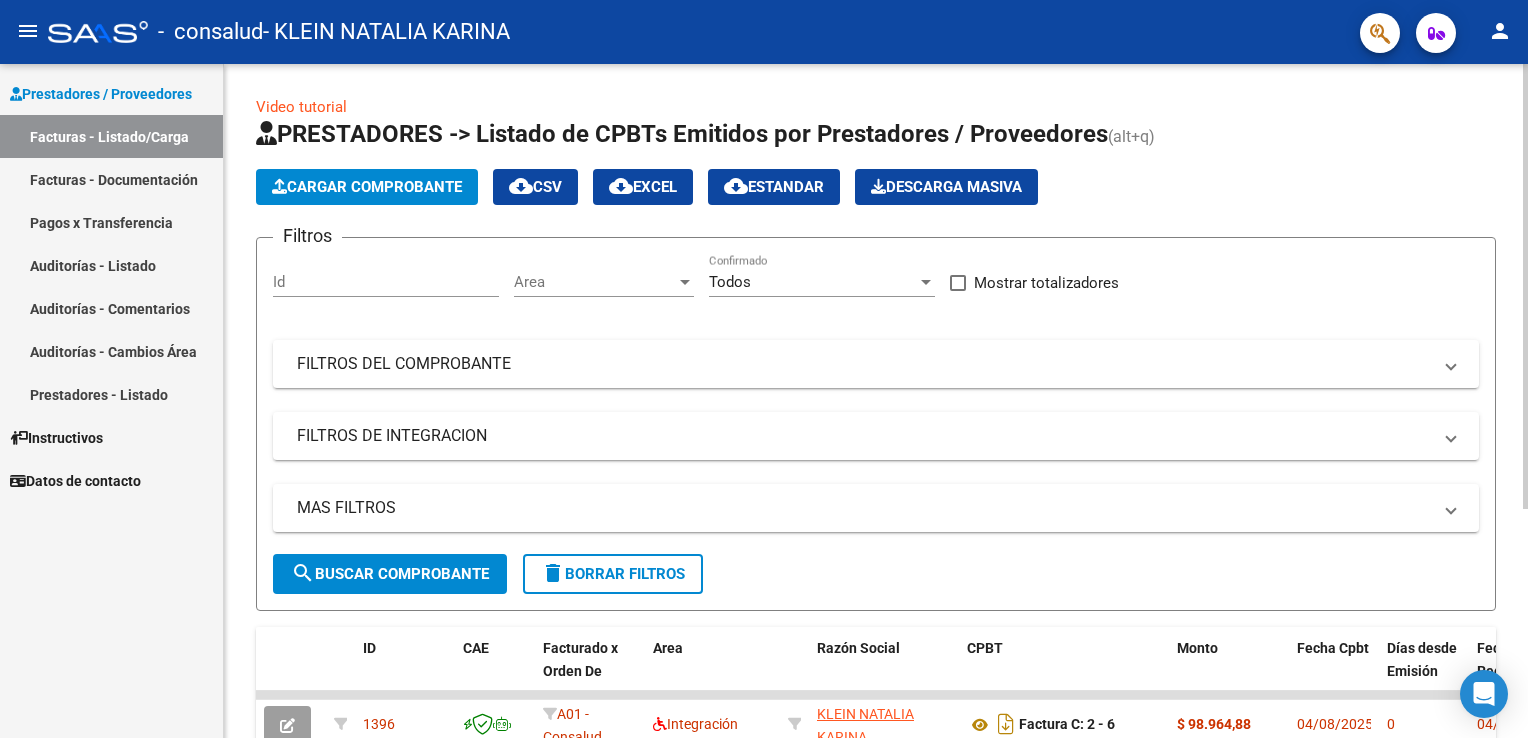 click on "Cargar Comprobante" 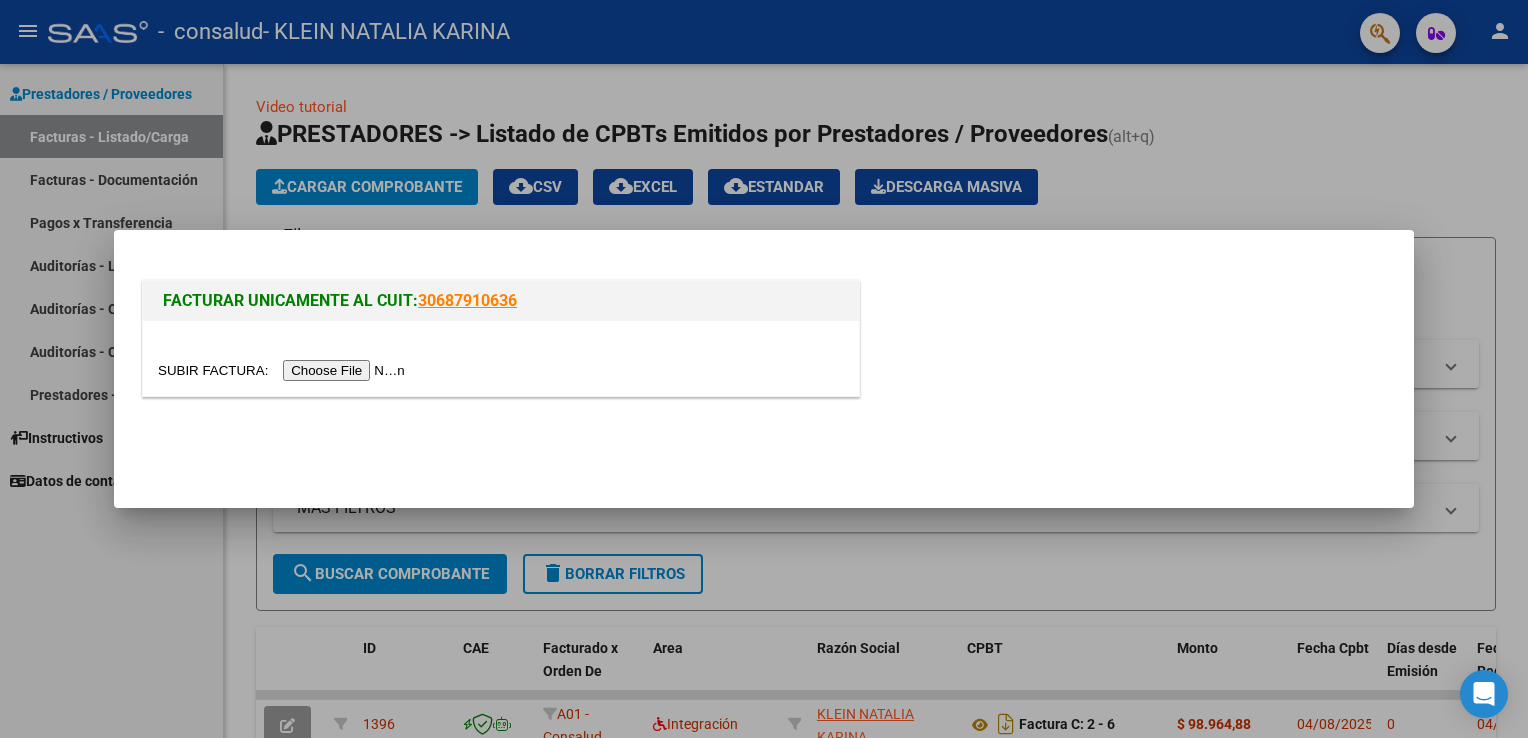 click at bounding box center [284, 370] 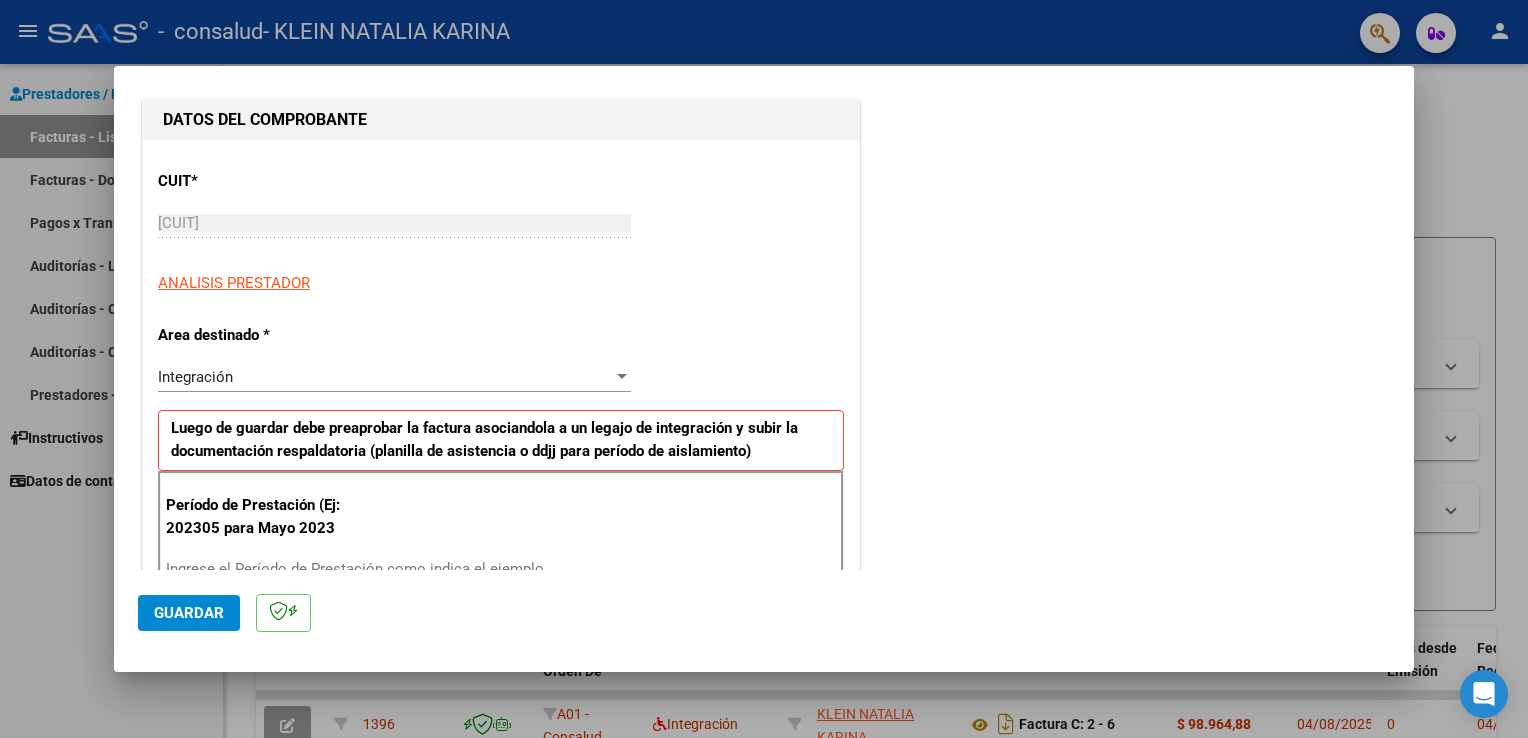scroll, scrollTop: 300, scrollLeft: 0, axis: vertical 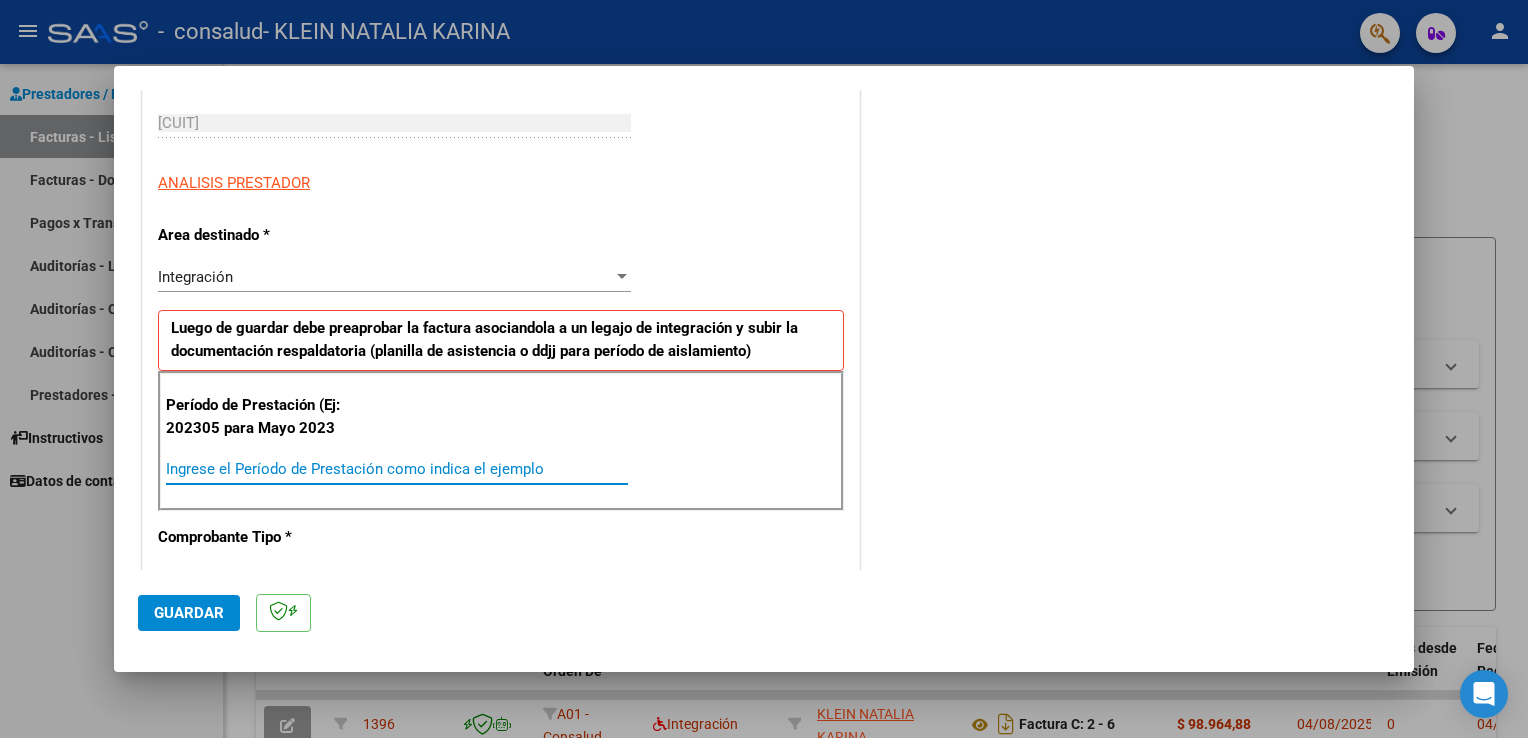 click on "Ingrese el Período de Prestación como indica el ejemplo" at bounding box center (397, 469) 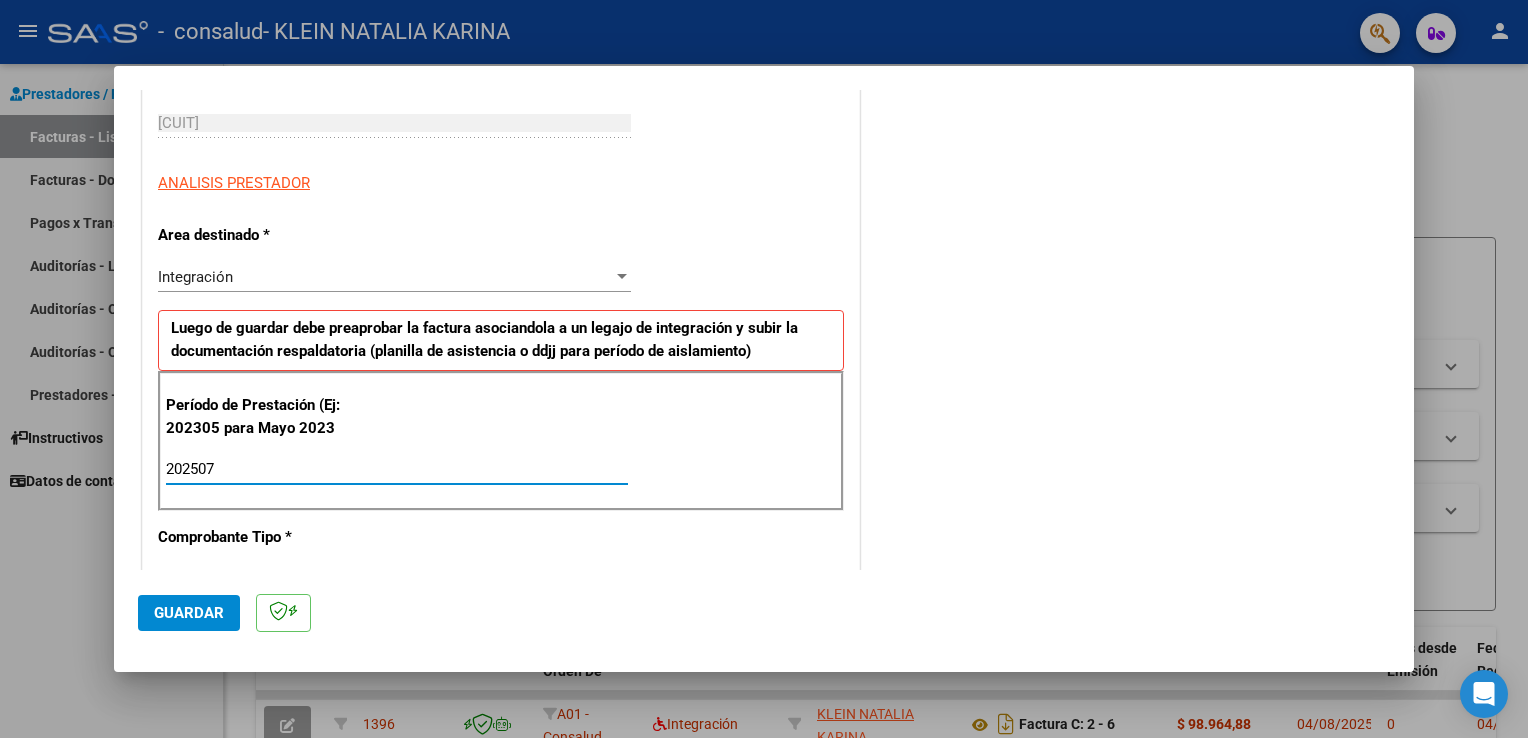 type on "202507" 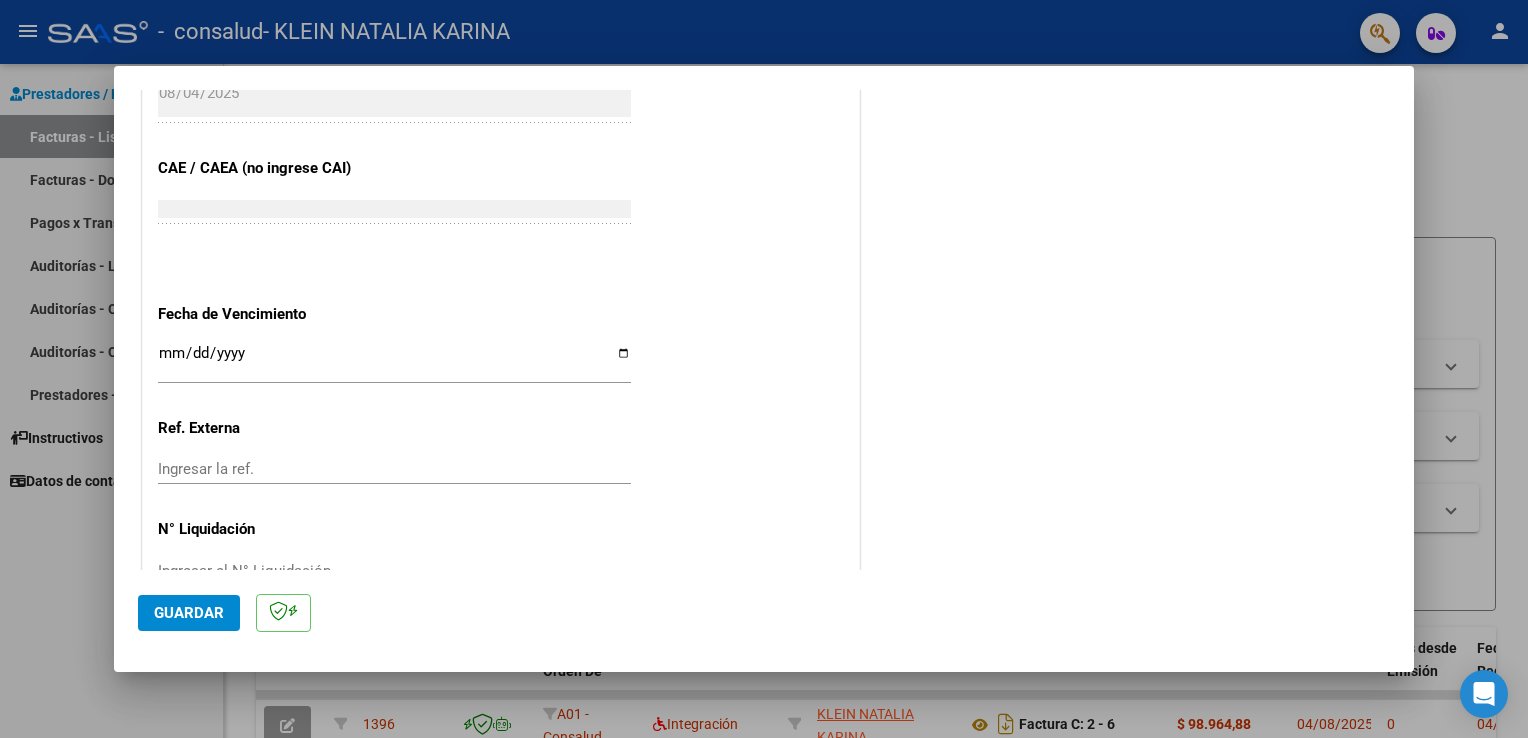 scroll, scrollTop: 1200, scrollLeft: 0, axis: vertical 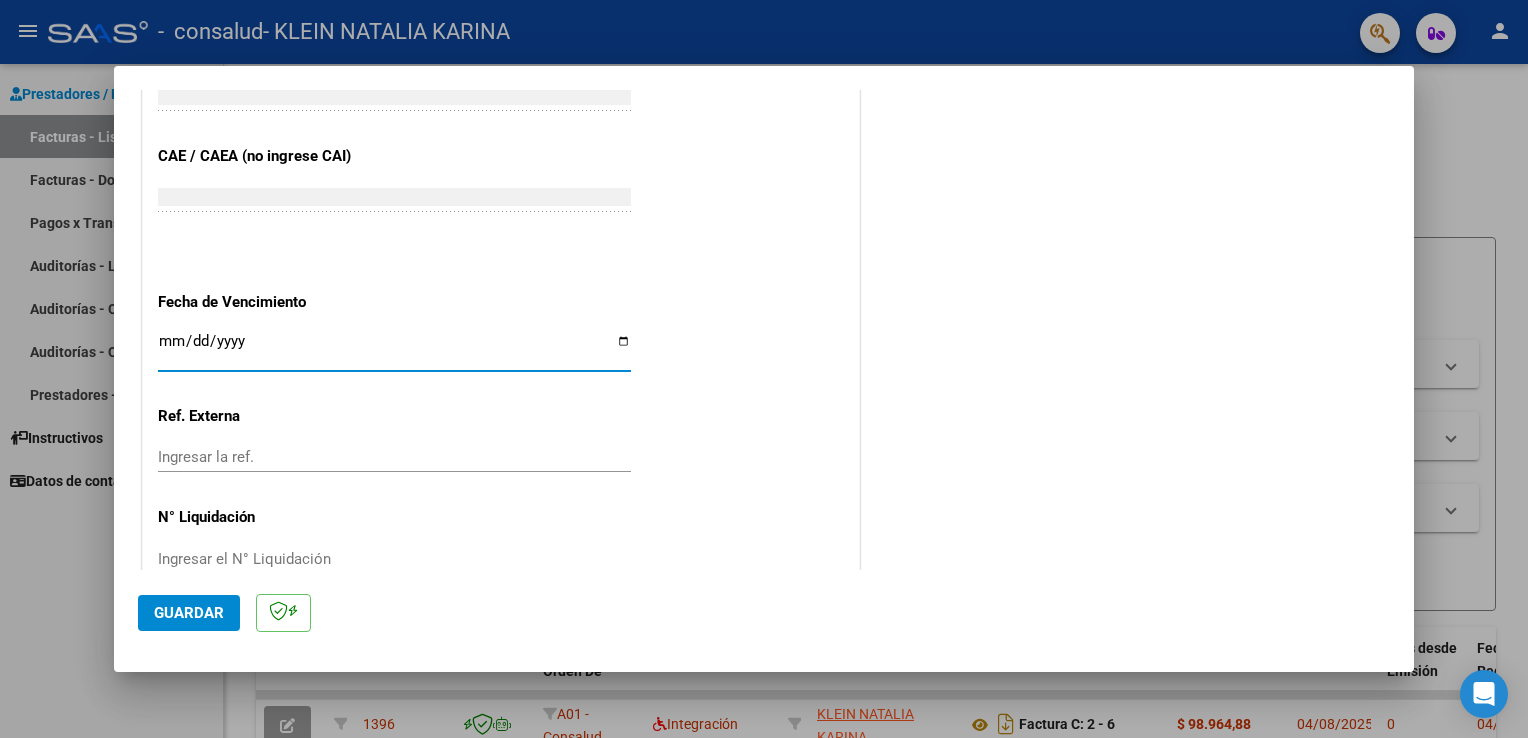 click on "Ingresar la fecha" at bounding box center (394, 349) 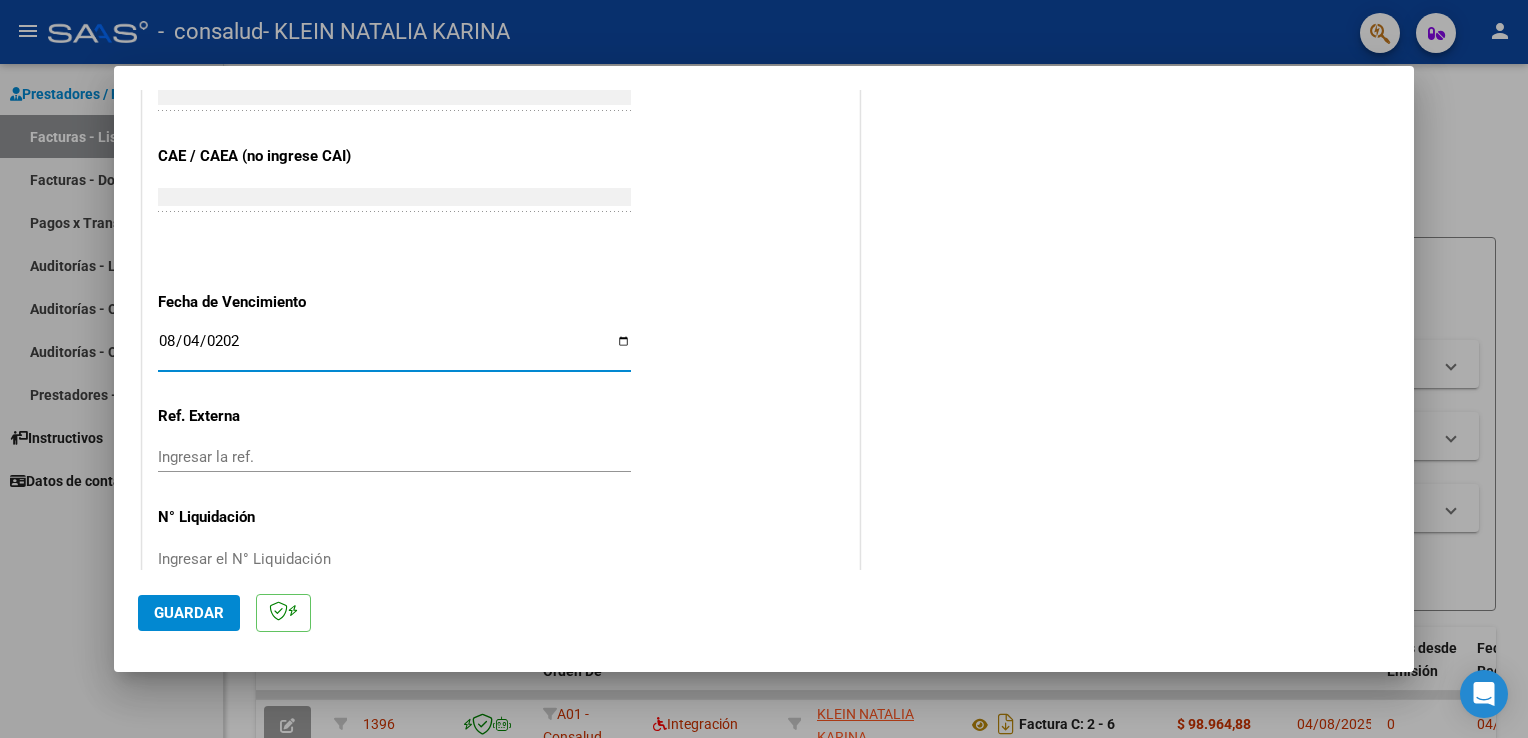 type on "2025-08-04" 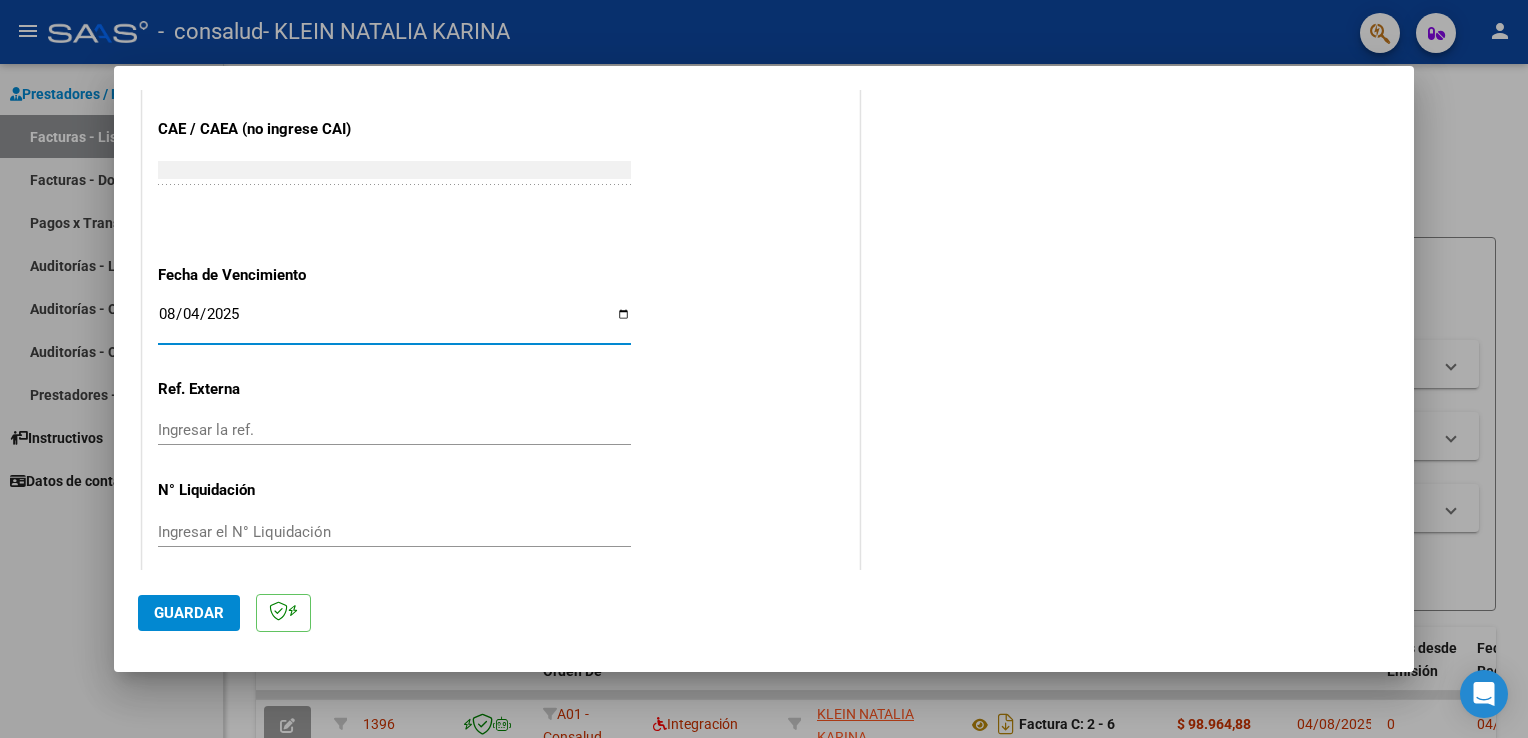 scroll, scrollTop: 1240, scrollLeft: 0, axis: vertical 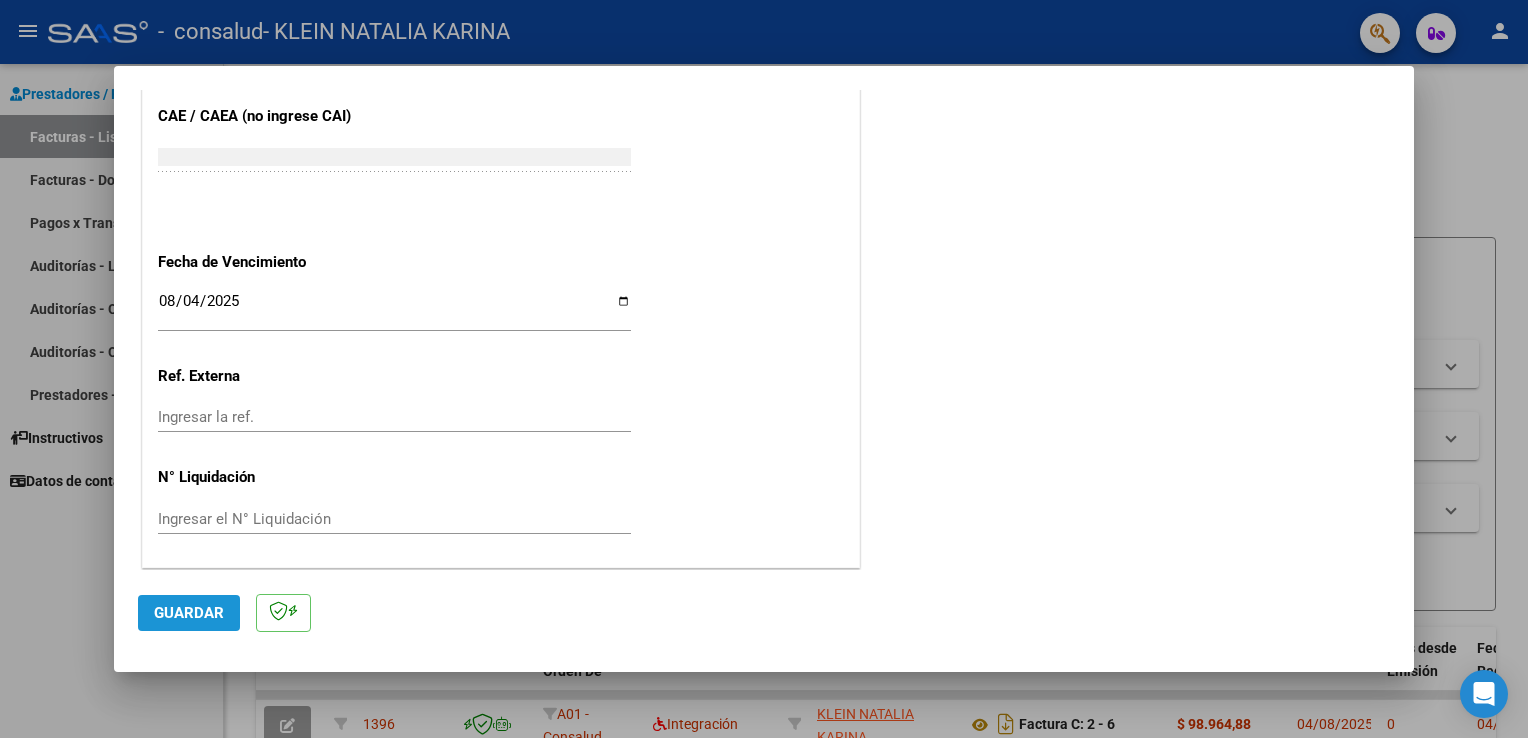 click on "Guardar" 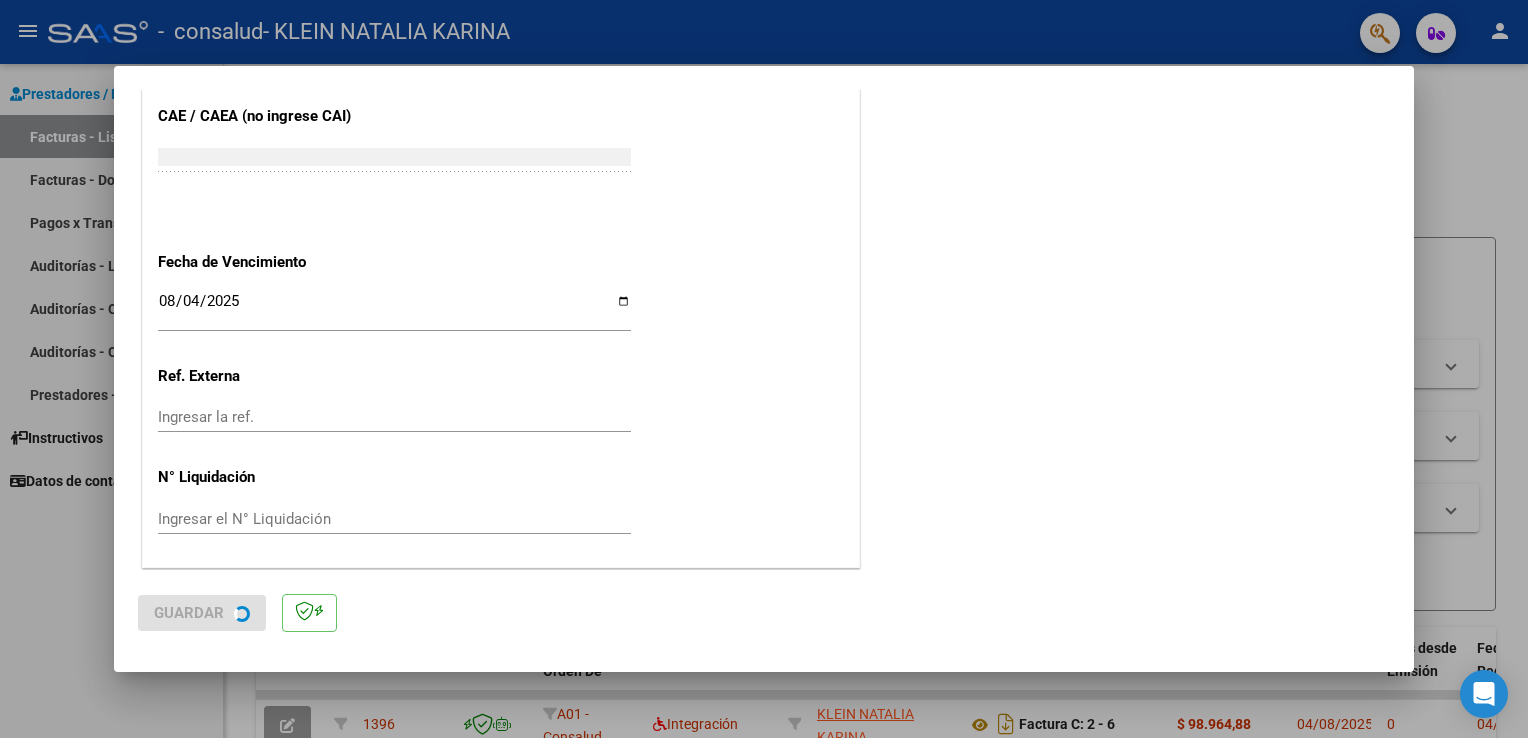 scroll, scrollTop: 0, scrollLeft: 0, axis: both 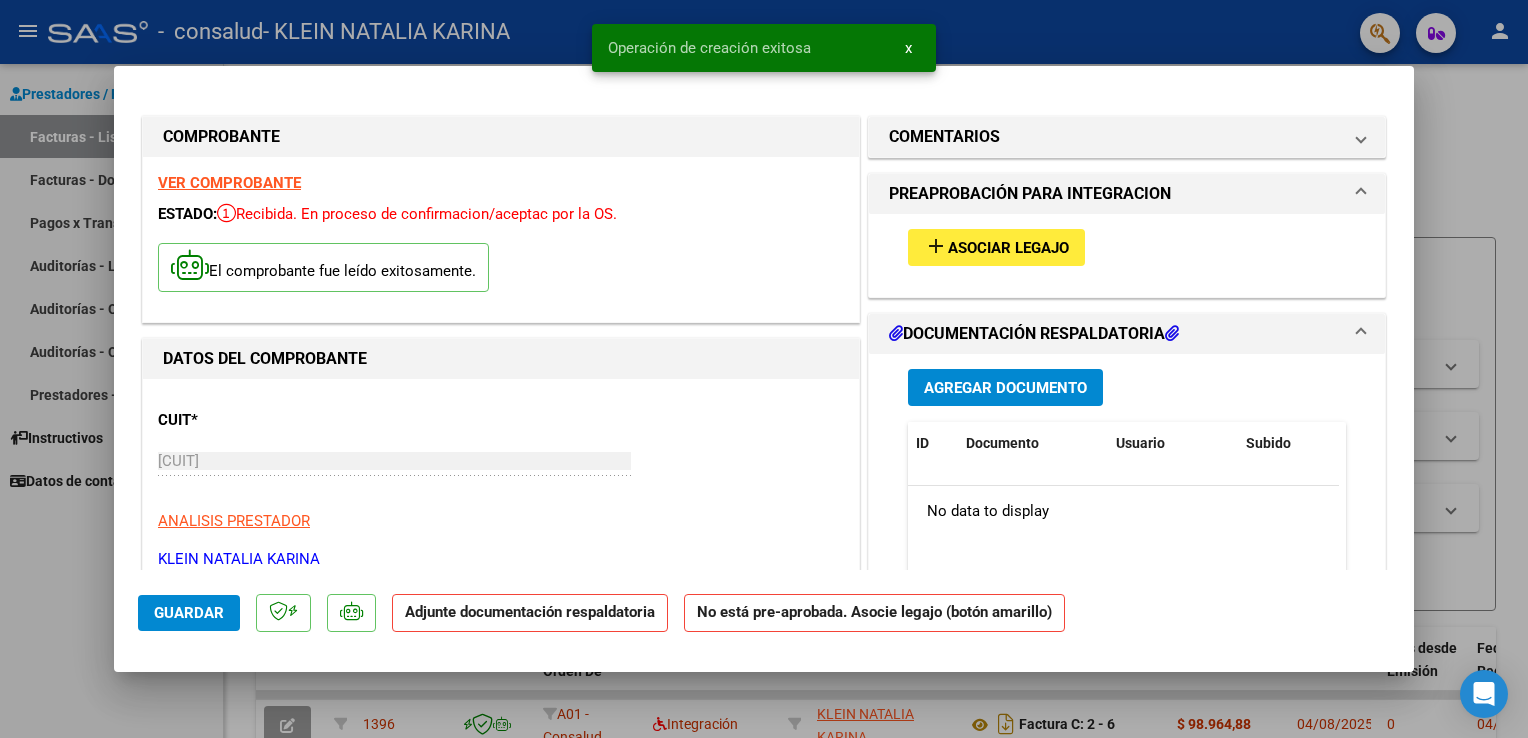 click on "Asociar Legajo" at bounding box center (1008, 248) 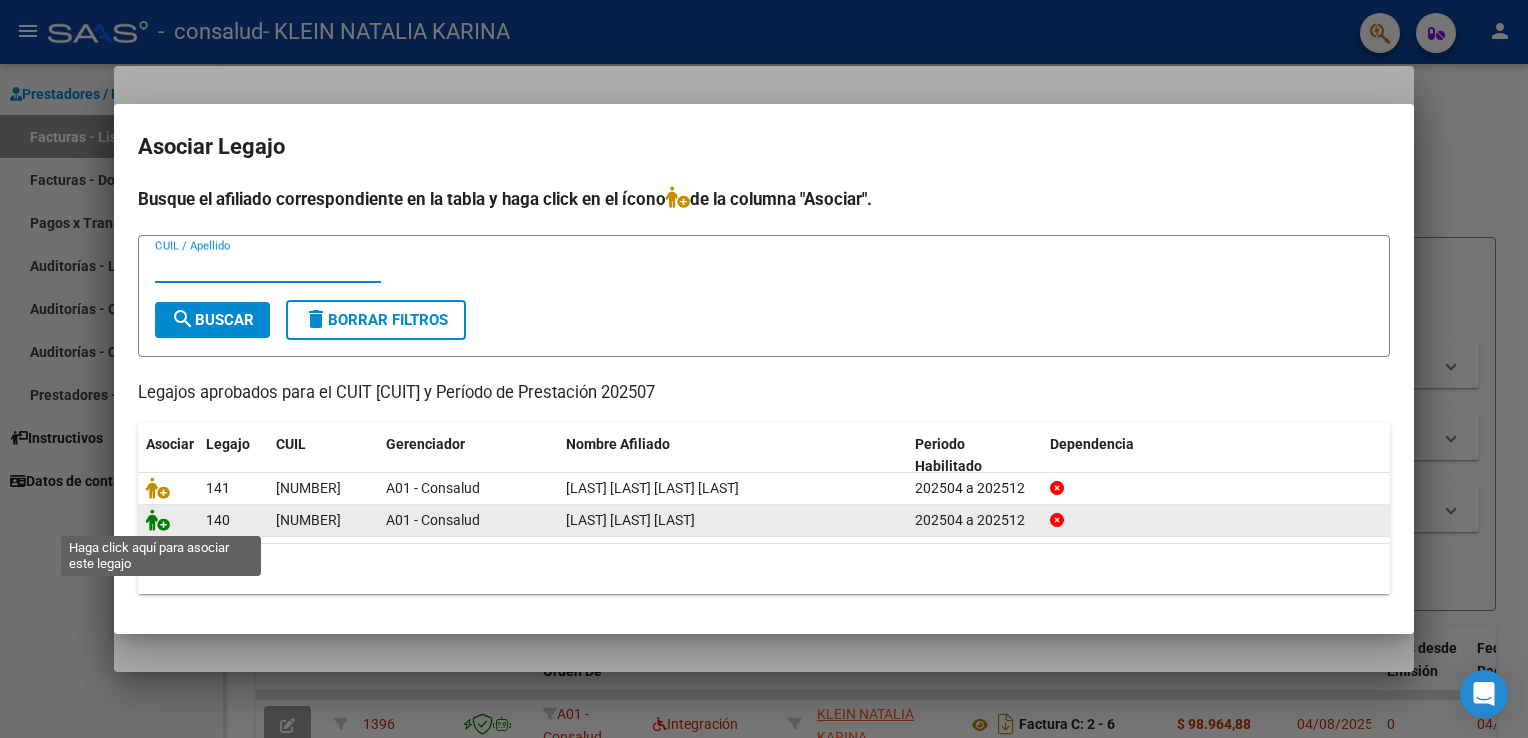click 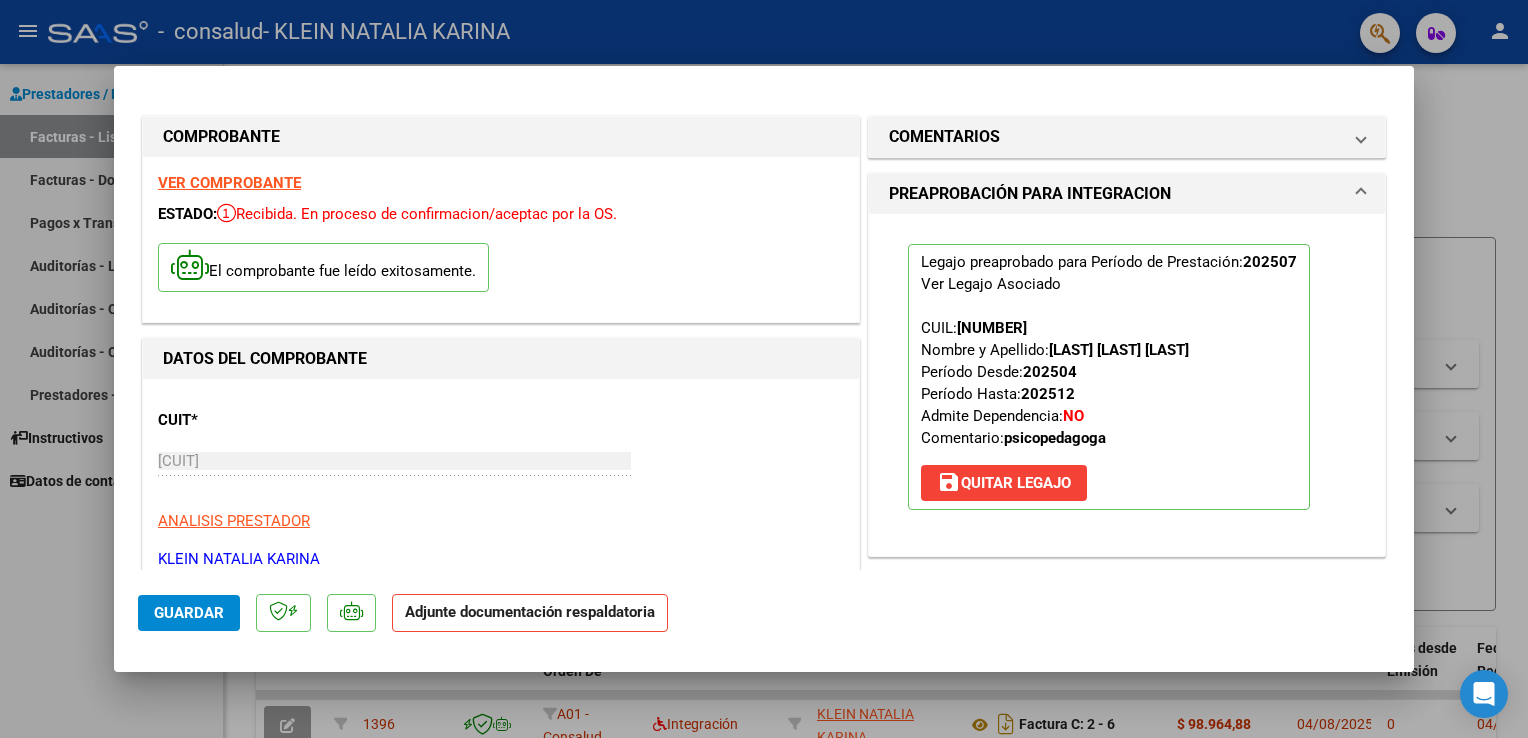 click on "Adjunte documentación respaldatoria" 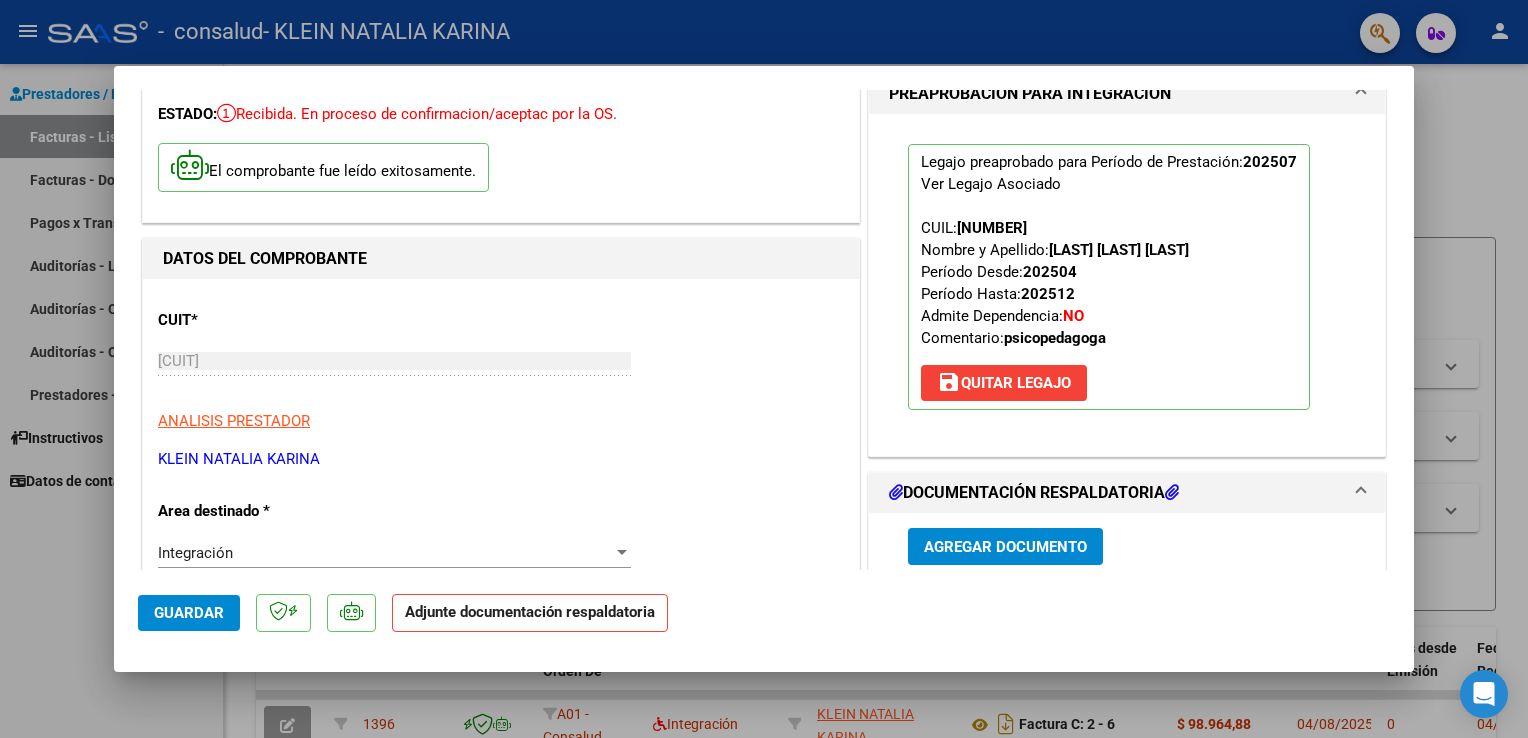 scroll, scrollTop: 300, scrollLeft: 0, axis: vertical 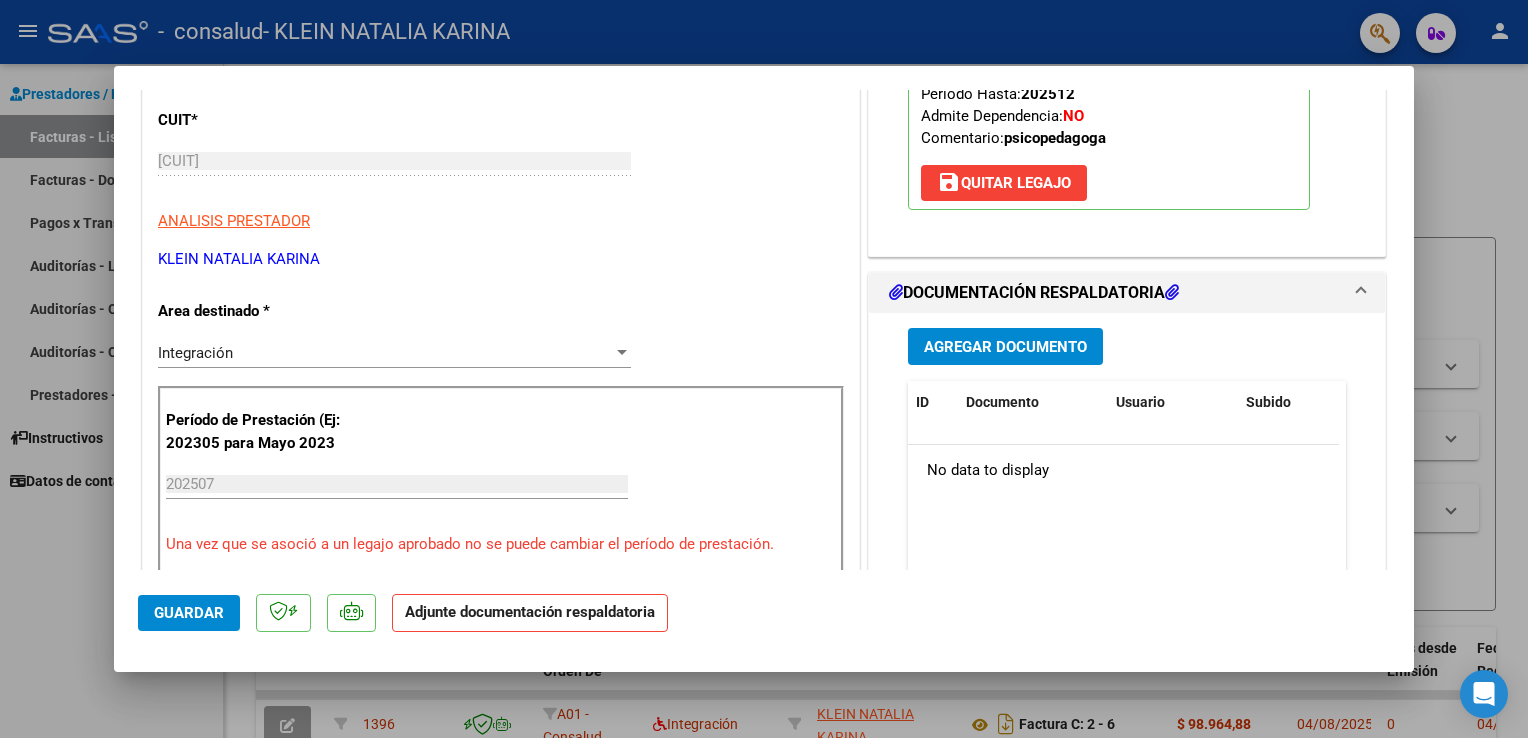 click on "Agregar Documento" at bounding box center (1005, 347) 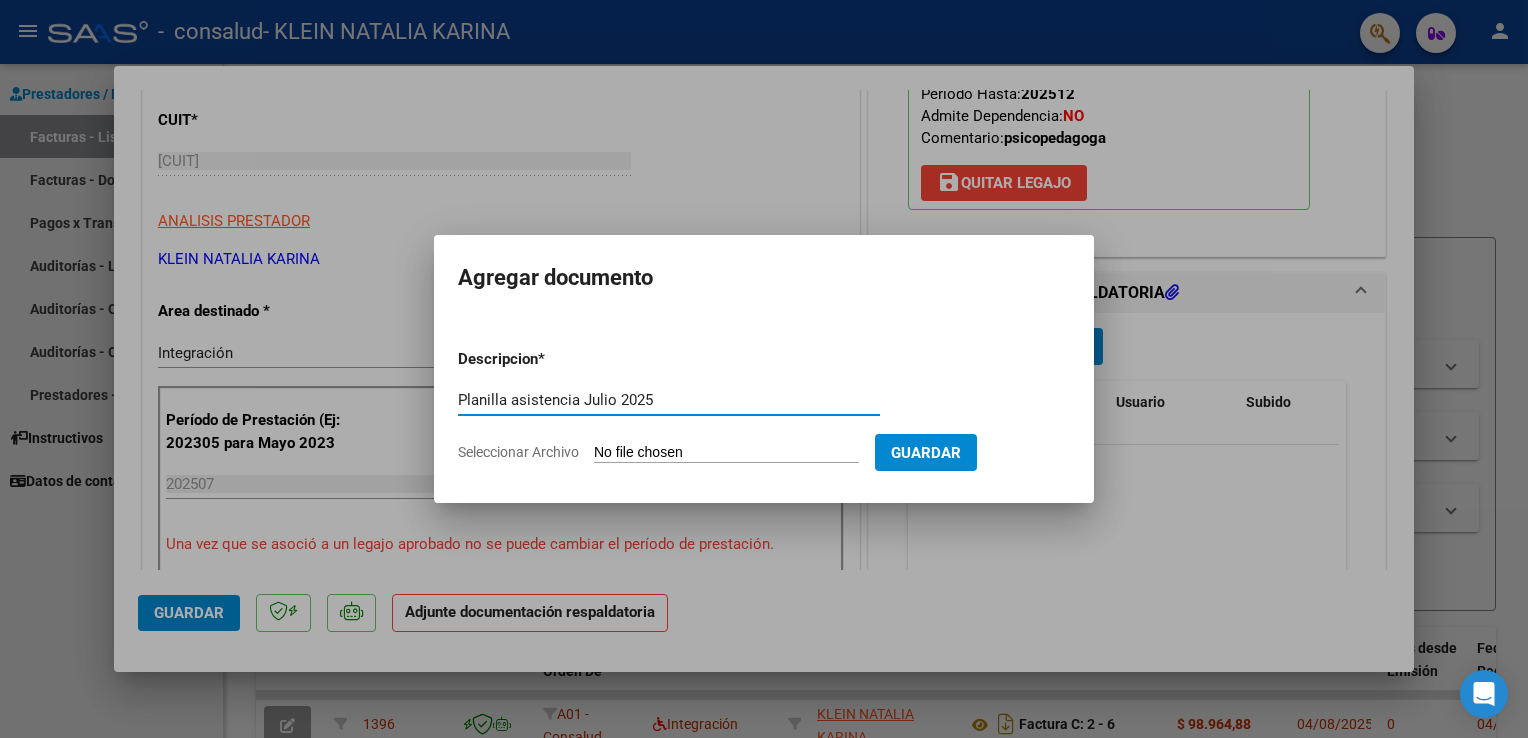 type on "Planilla asistencia Julio 2025" 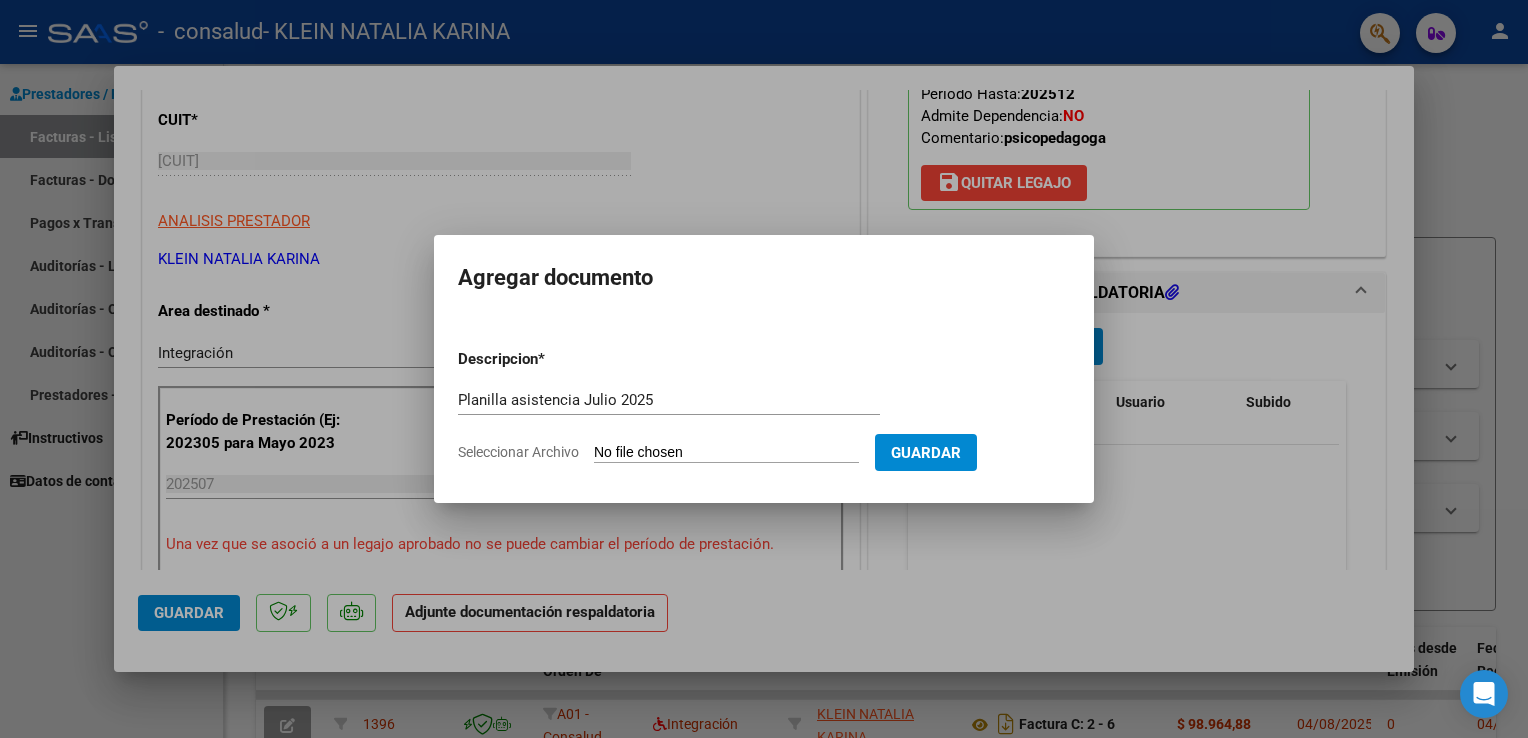 type on "C:\fakepath\Planilla asistencia Julio 2025 [LAST], [LAST].pdf" 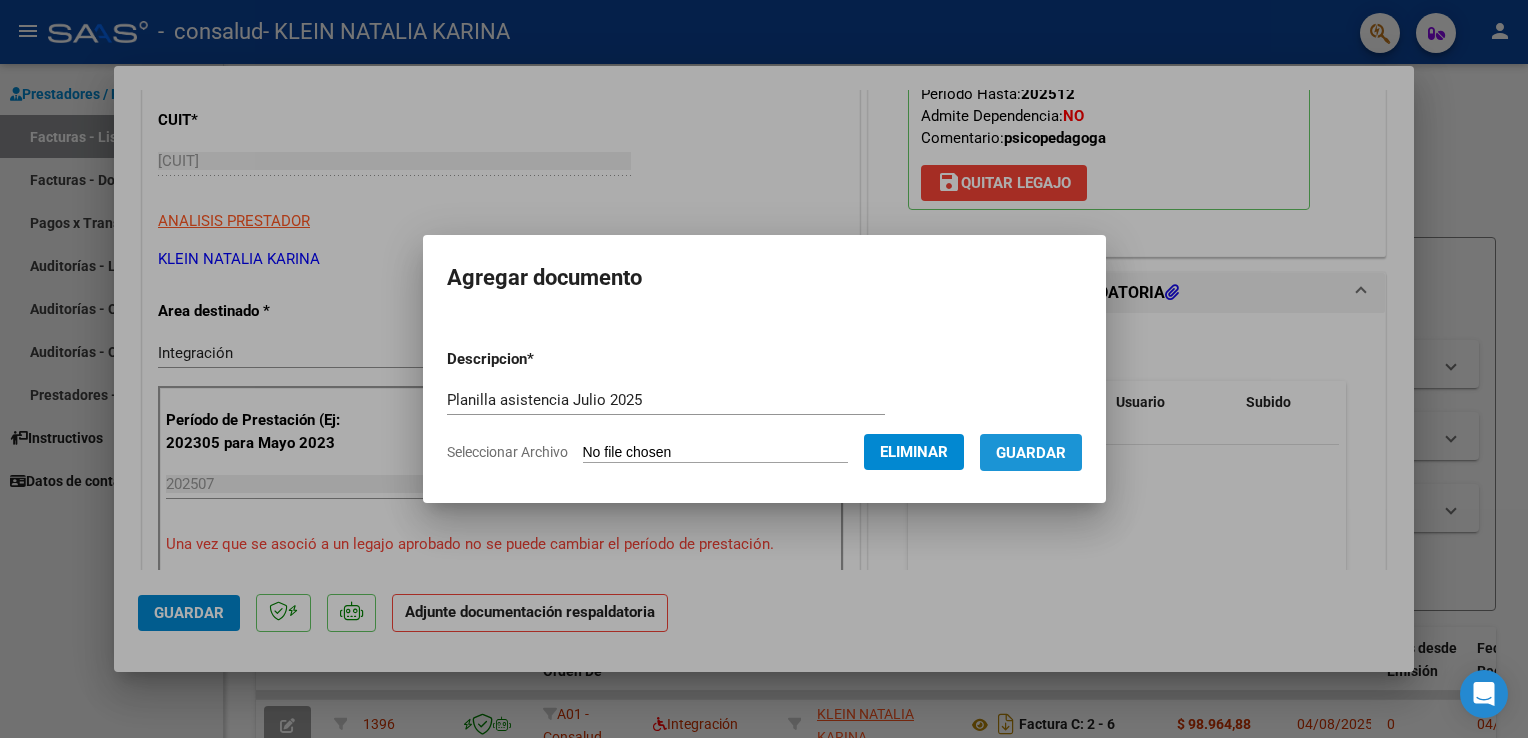 click on "Guardar" at bounding box center [1031, 453] 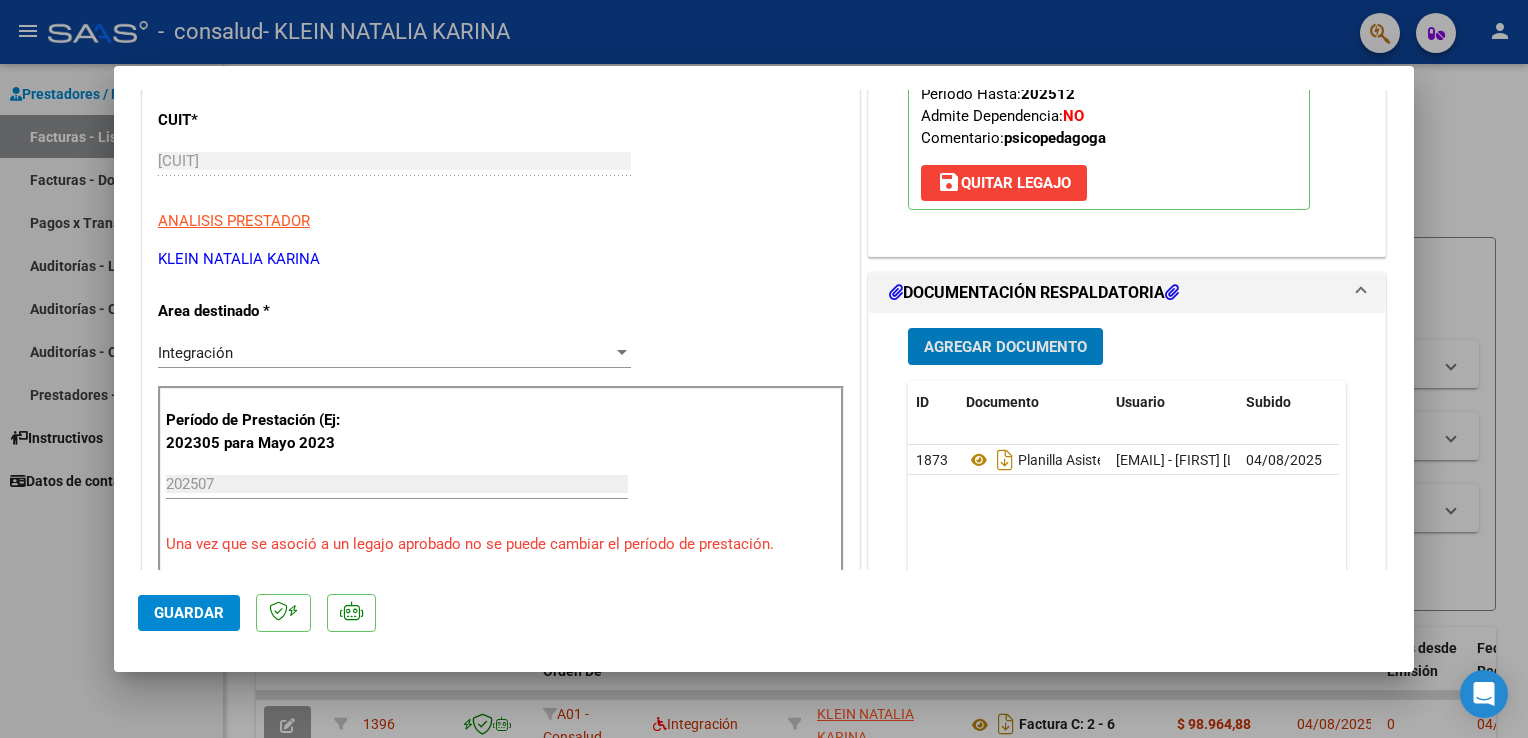 click on "Guardar" 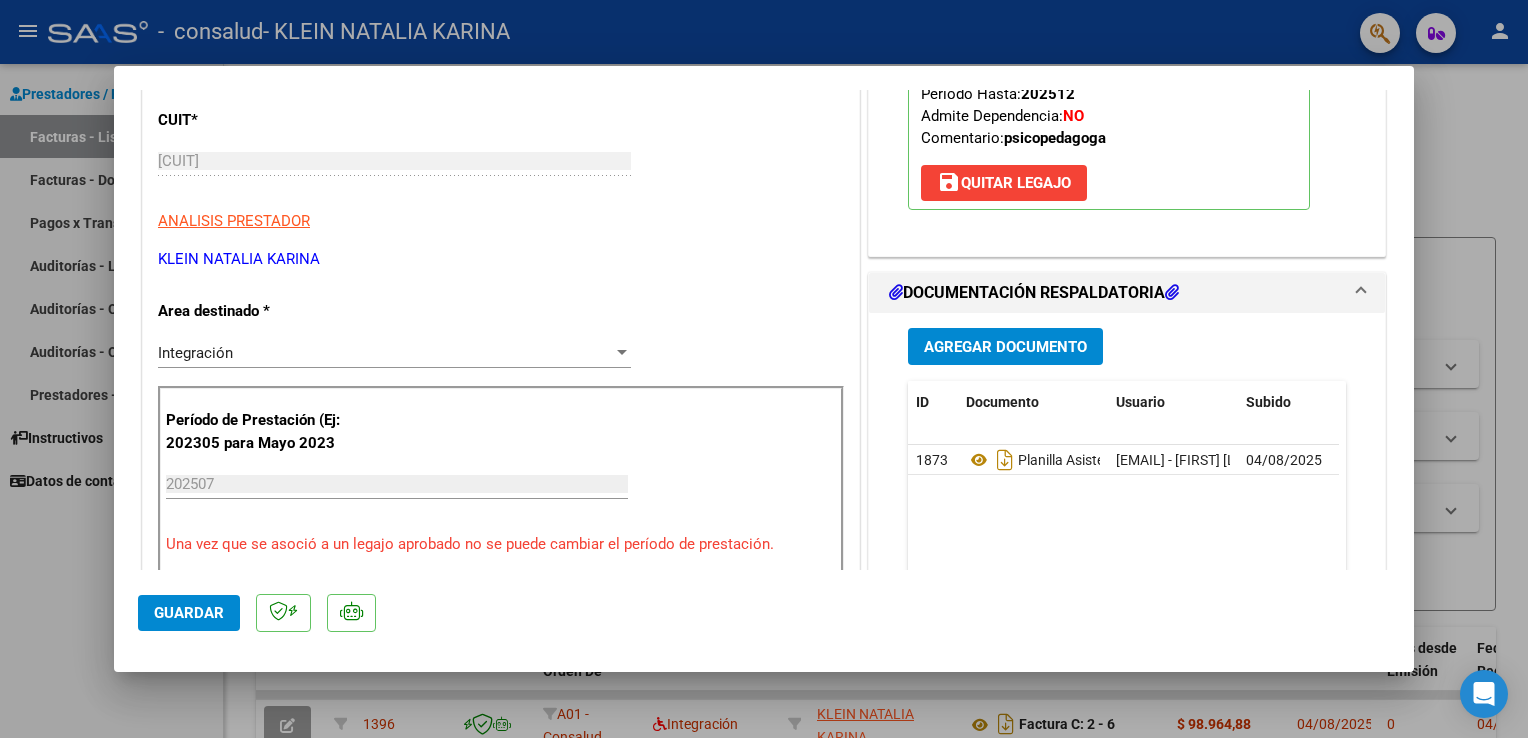 click on "menu -   consalud   - KLEIN NATALIA KARINA person    Prestadores / Proveedores Facturas - Listado/Carga Facturas - Documentación Pagos x Transferencia Auditorías - Listado Auditorías - Comentarios Auditorías - Cambios Área Prestadores - Listado    Instructivos    Datos de contacto  Video tutorial   PRESTADORES -> Listado de CPBTs Emitidos por Prestadores / Proveedores (alt+q)
cloud_download  CSV  cloud_download  EXCEL  cloud_download  Estandar   Descarga Masiva
Filtros Id Area Area Todos Confirmado   Mostrar totalizadores   FILTROS DEL COMPROBANTE  Comprobante Tipo Comprobante Tipo Start date – End date Fec. Comprobante Desde / Hasta Días Emisión Desde(cant. días) Días Emisión Hasta(cant. días) CUIT / Razón Social Pto. Venta Nro. Comprobante Código SSS CAE Válido CAE Válido Todos Cargado Módulo Hosp. Todos Tiene facturacion Apócrifa Hospital Refes  FILTROS DE INTEGRACION  Período De Prestación Campos del Archivo de Rendición Devuelto x SSS (dr_envio) Todos Todos Todos 0" at bounding box center (764, 369) 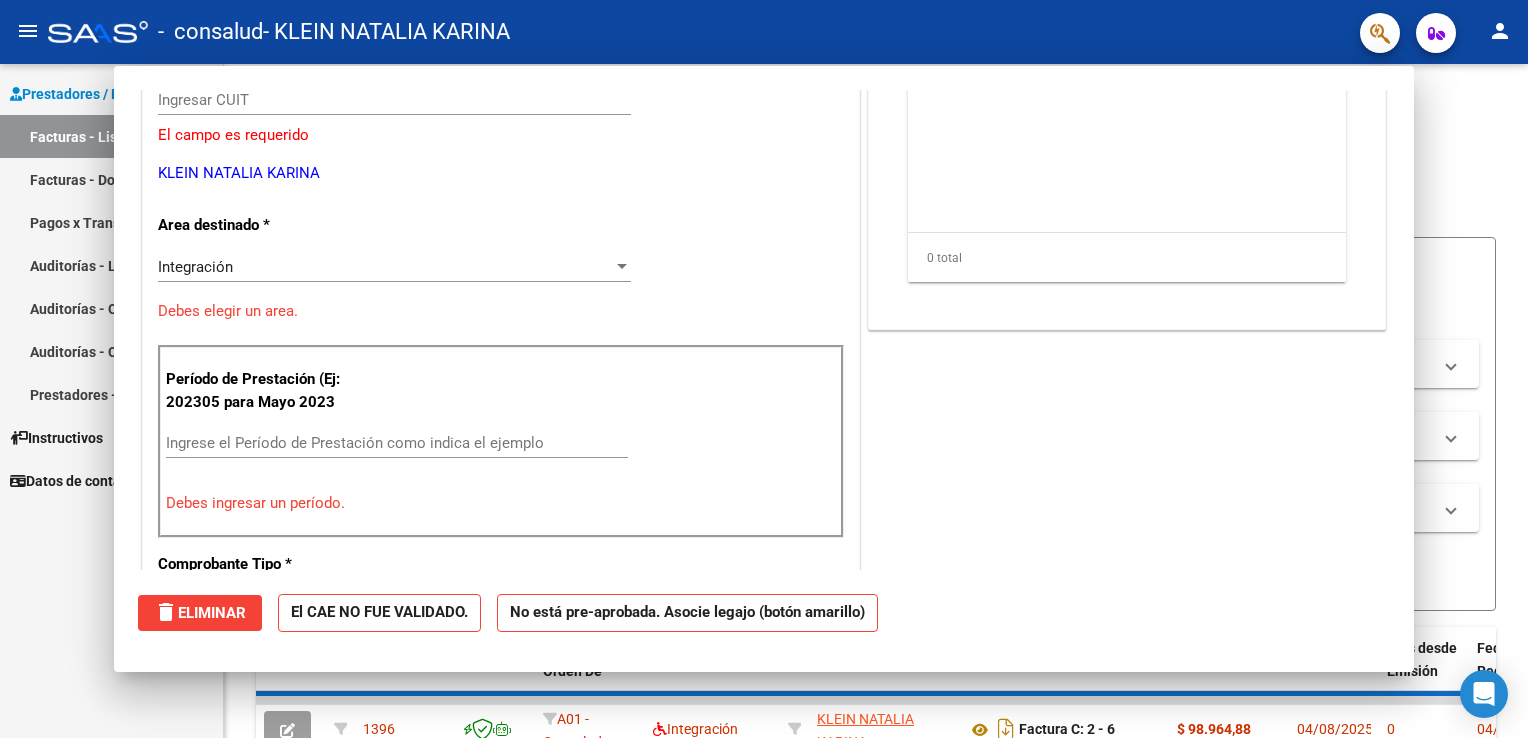 scroll, scrollTop: 239, scrollLeft: 0, axis: vertical 